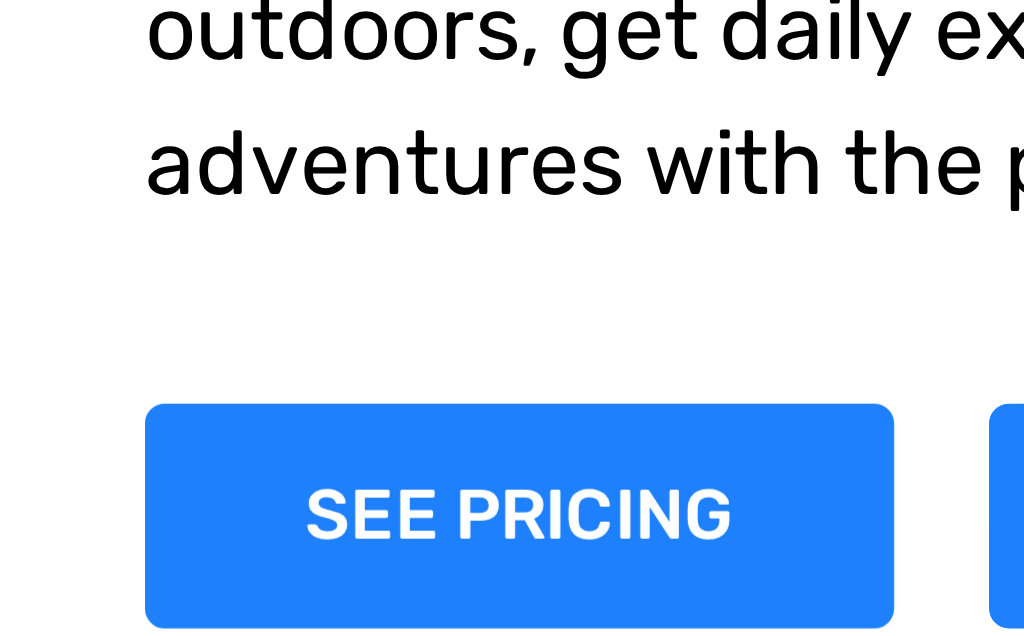 scroll, scrollTop: 199, scrollLeft: 1, axis: both 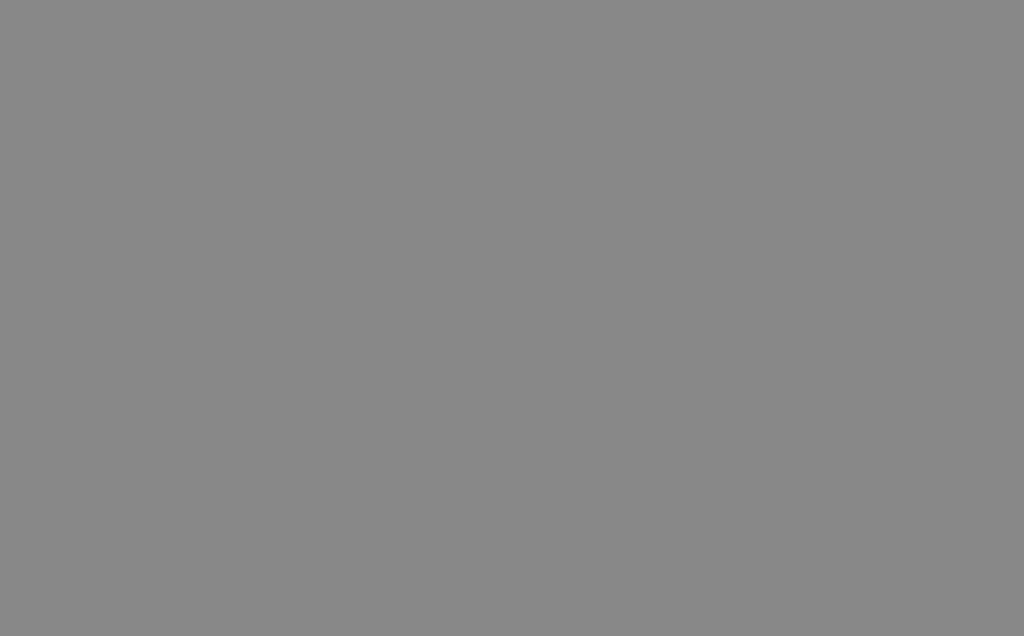 click on "We ship to [GEOGRAPHIC_DATA] Welcome! You can easily: Shop in your local currency Enjoy our great international shipping rates All duties are already included. Taxes calculated at checkout   You can easily shop in your local currency and enjoy great shipping rates.       Continue to shop   Change your shipping country" at bounding box center [512, 318] 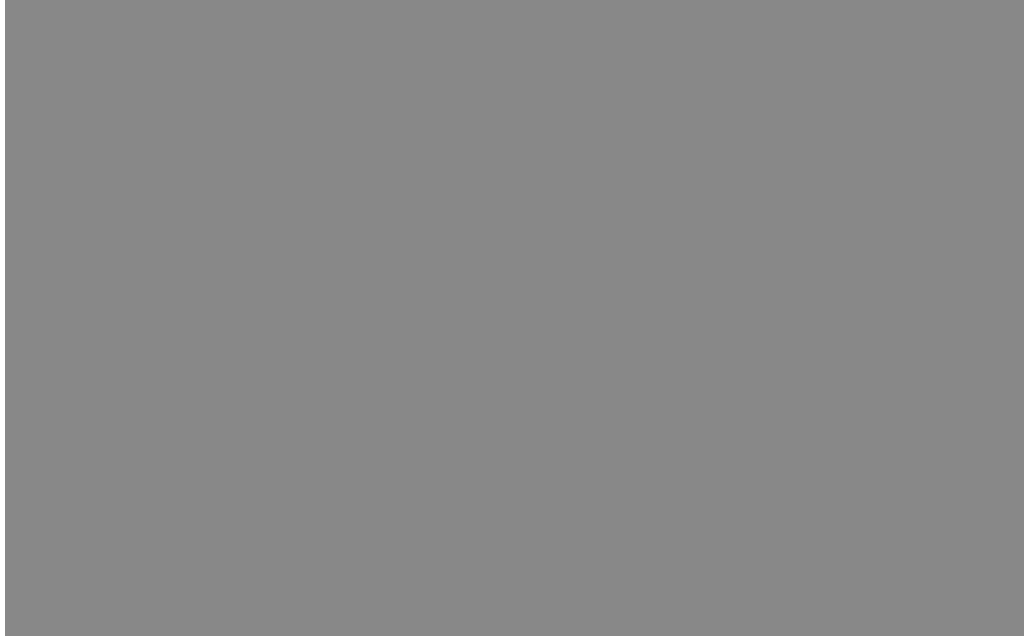 scroll, scrollTop: 0, scrollLeft: 0, axis: both 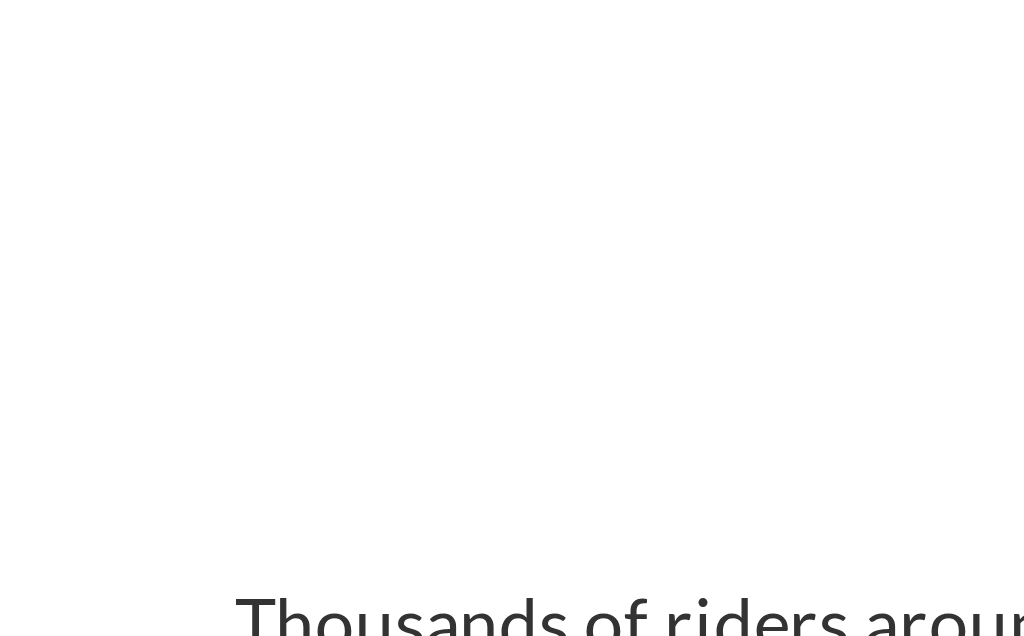 click on "SEE PRICING" at bounding box center [105, 105] 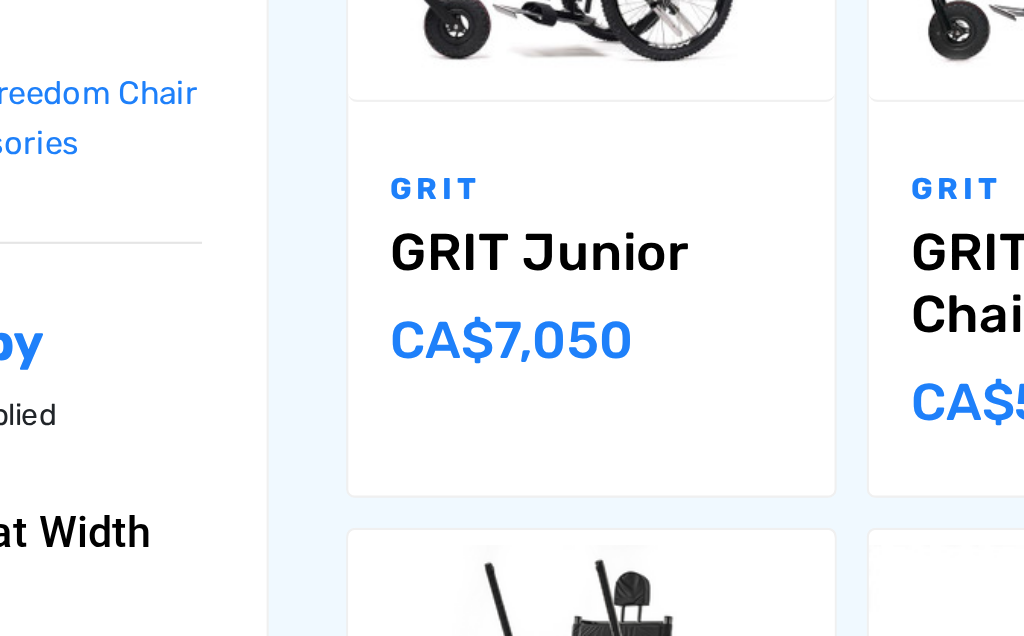 scroll, scrollTop: 409, scrollLeft: 131, axis: both 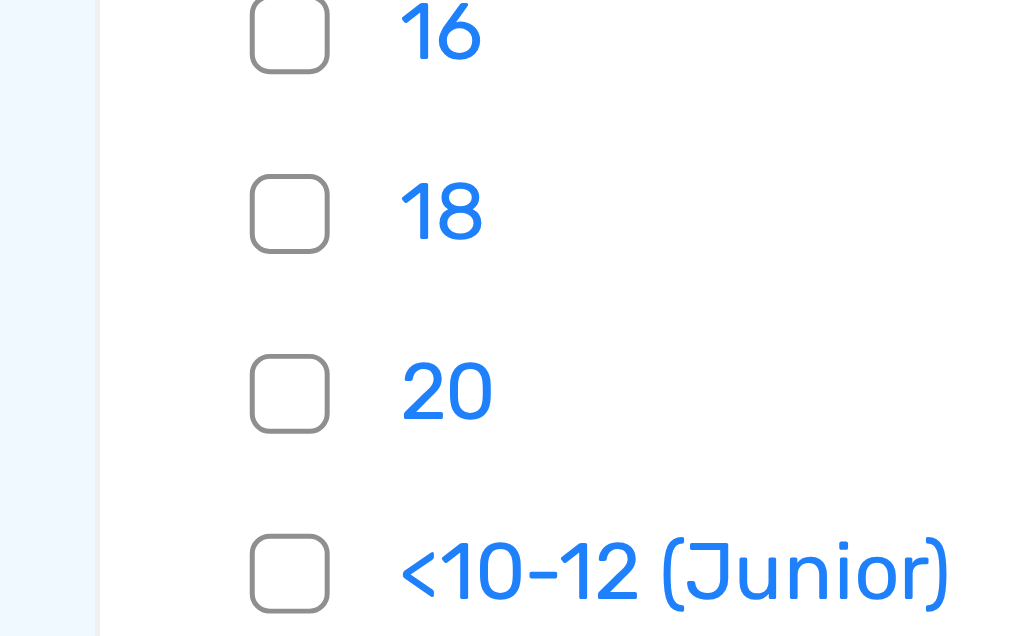 click on "20" at bounding box center (138, 450) 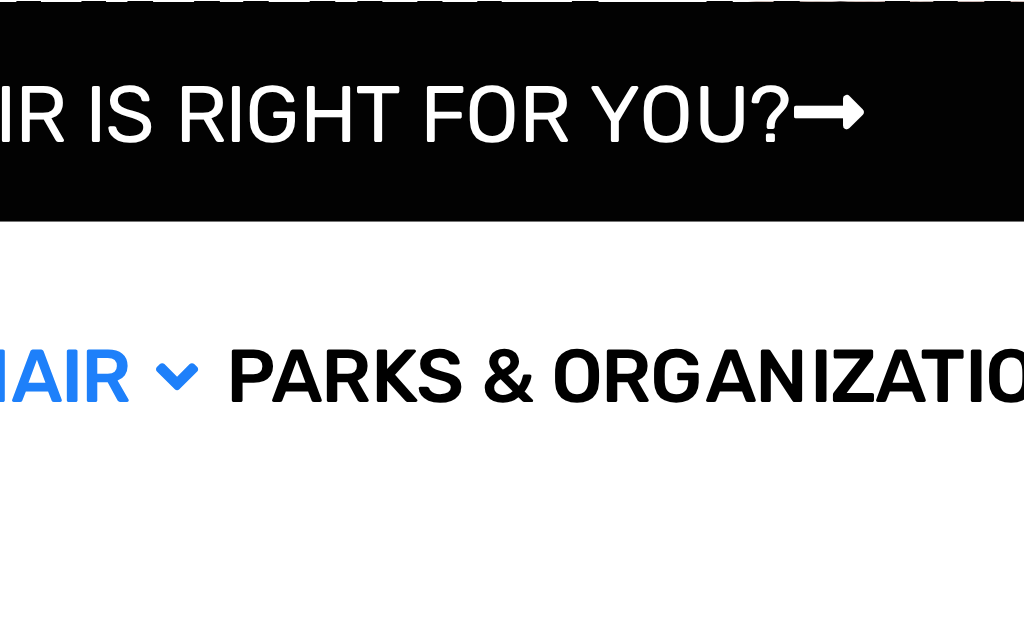 scroll, scrollTop: 84, scrollLeft: 0, axis: vertical 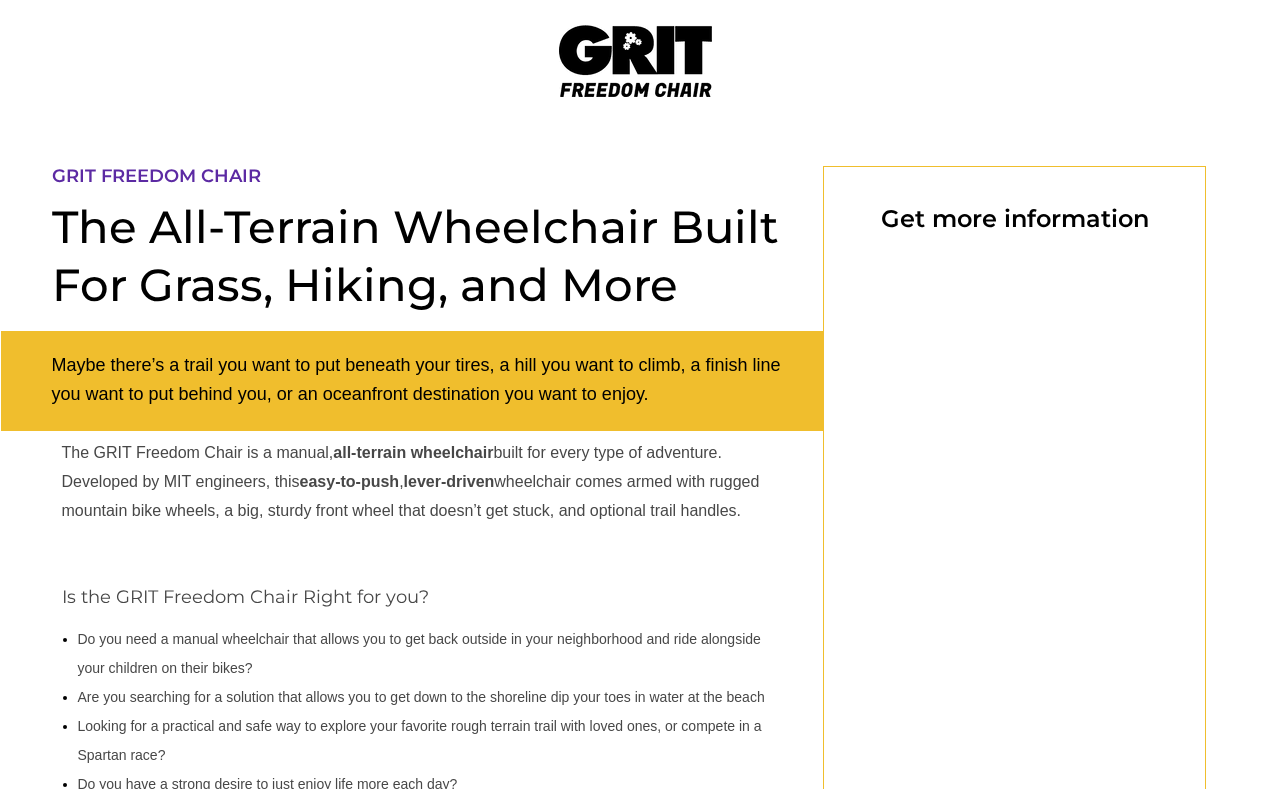 select on "CA" 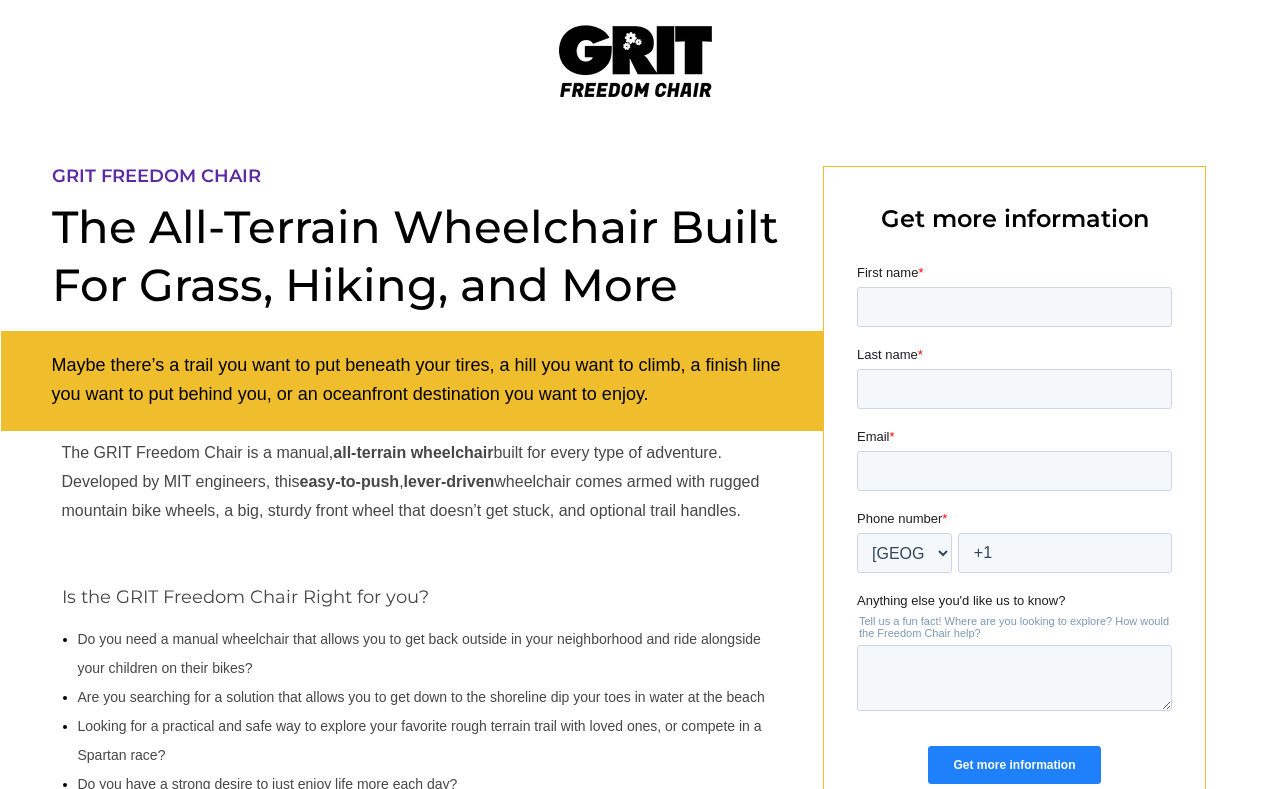 scroll, scrollTop: 0, scrollLeft: 0, axis: both 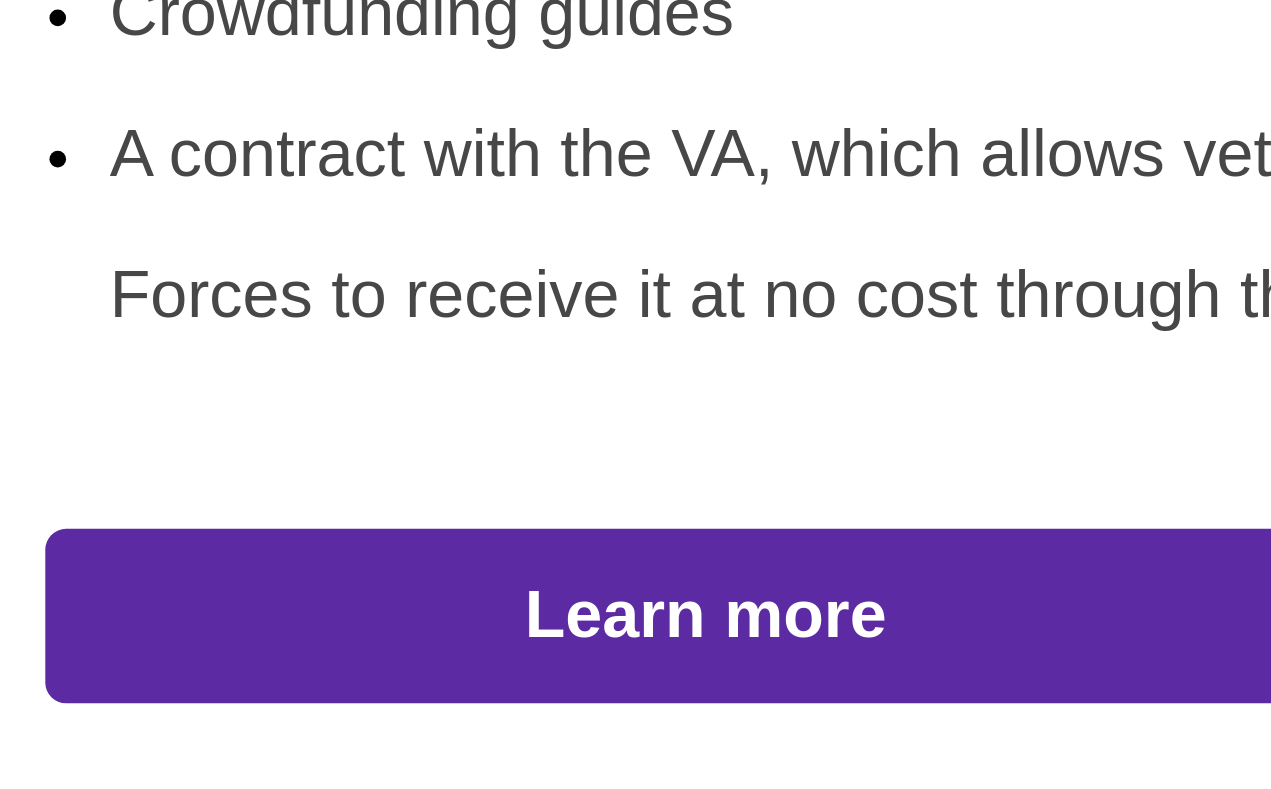 click on "Learn more" at bounding box center [212, 723] 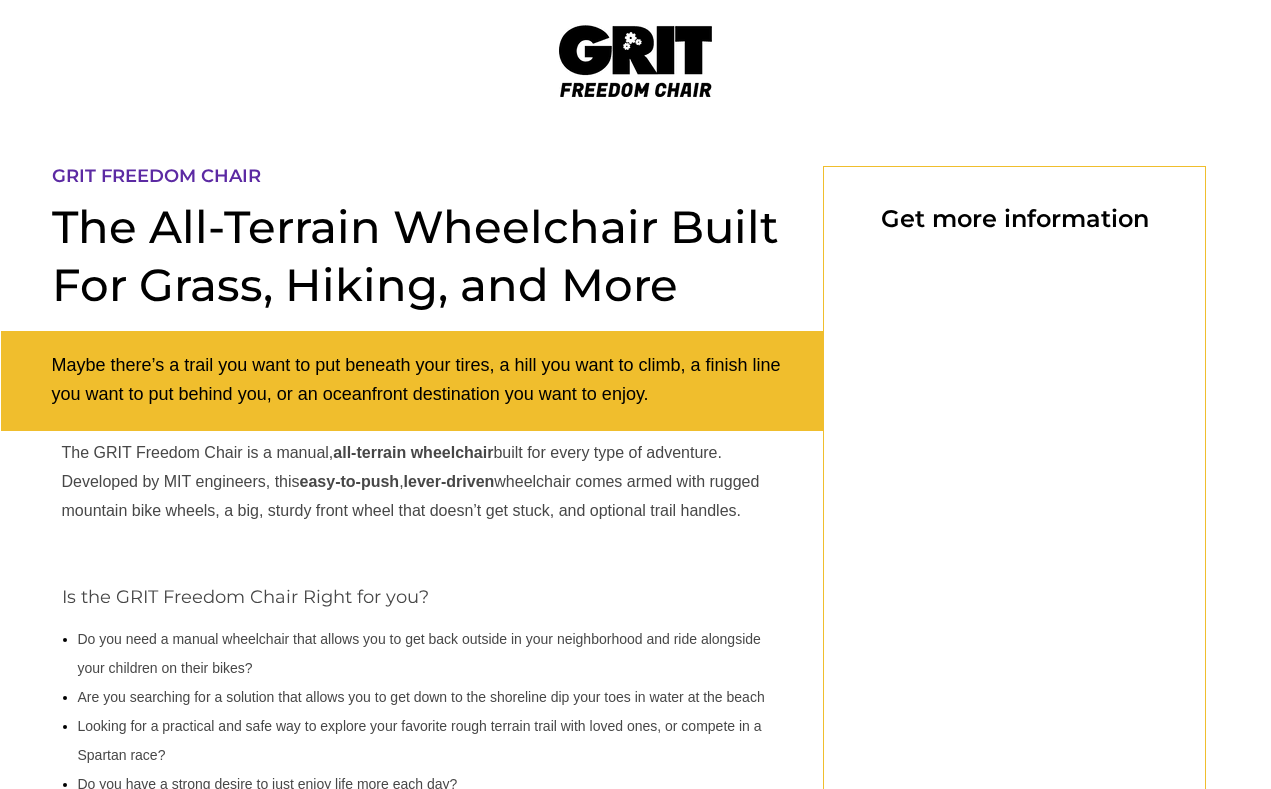 scroll, scrollTop: 165, scrollLeft: 0, axis: vertical 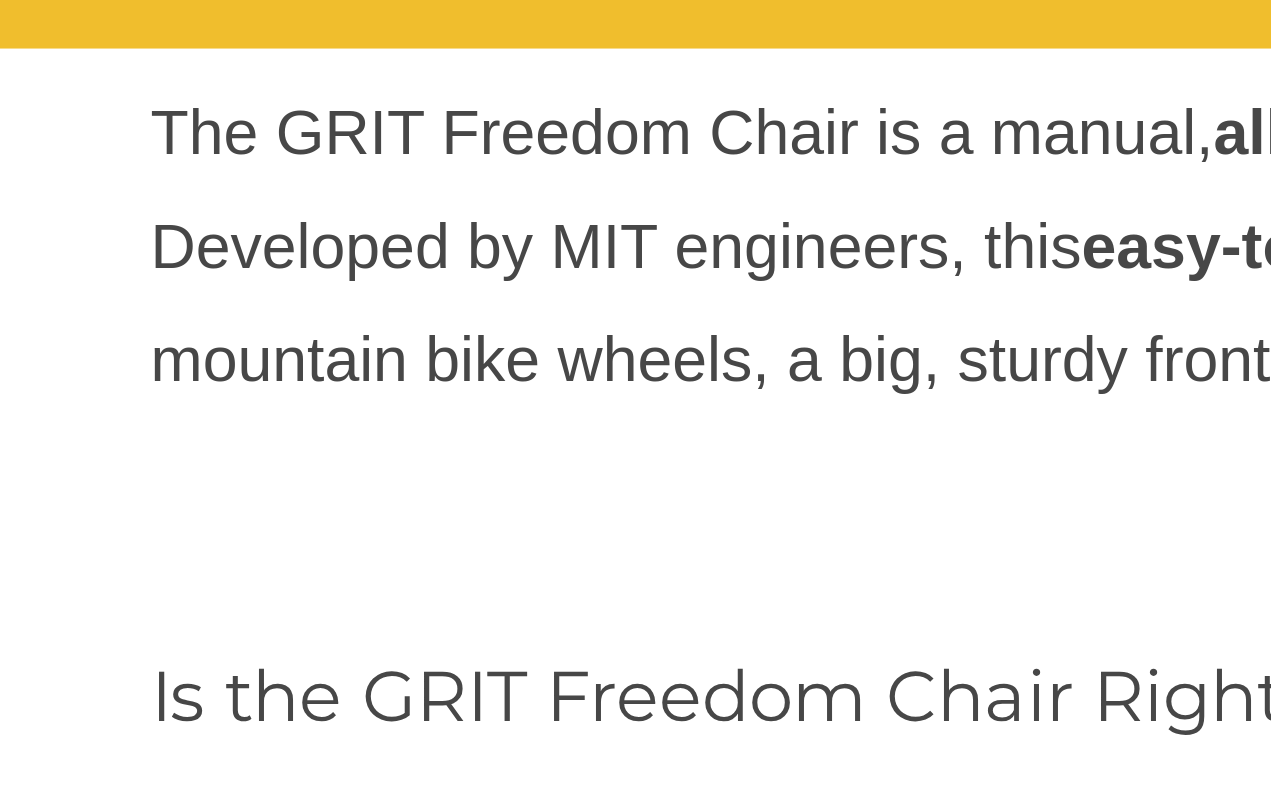 select on "CA" 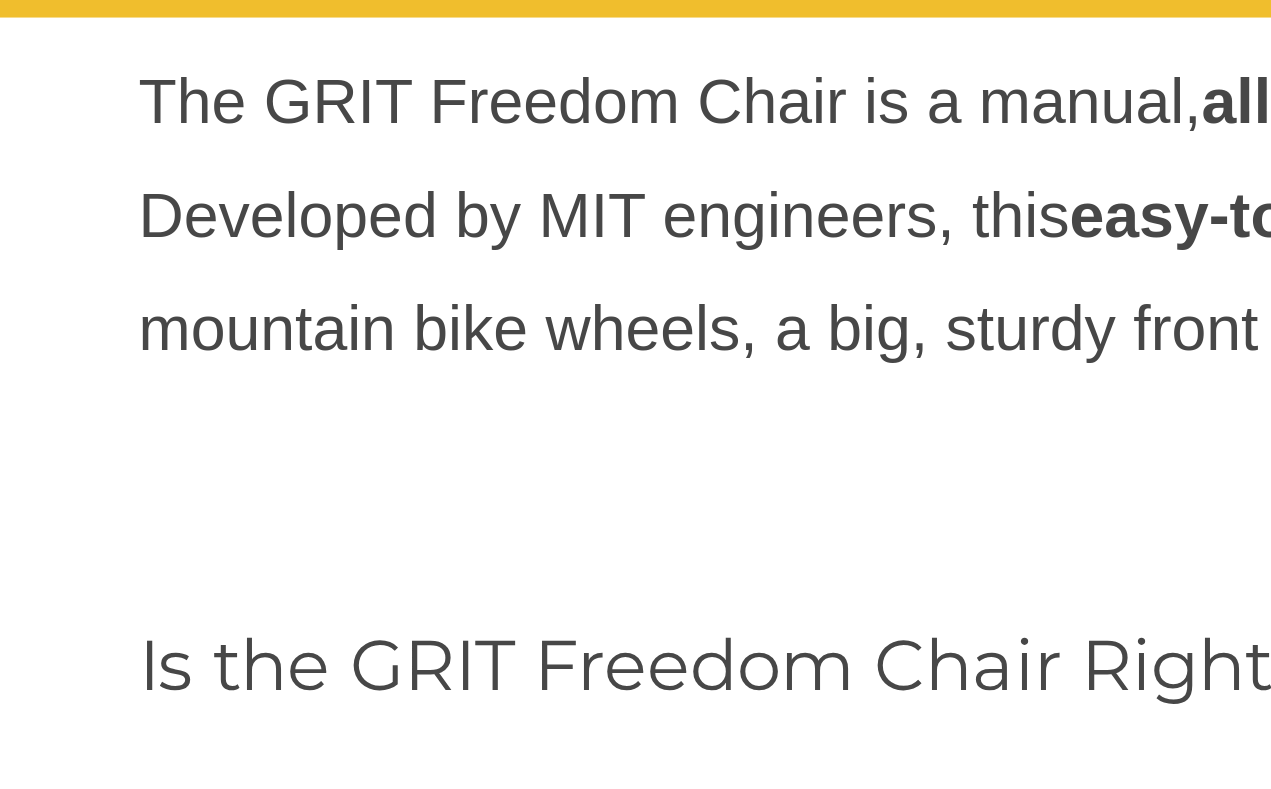 scroll, scrollTop: 427, scrollLeft: 26, axis: both 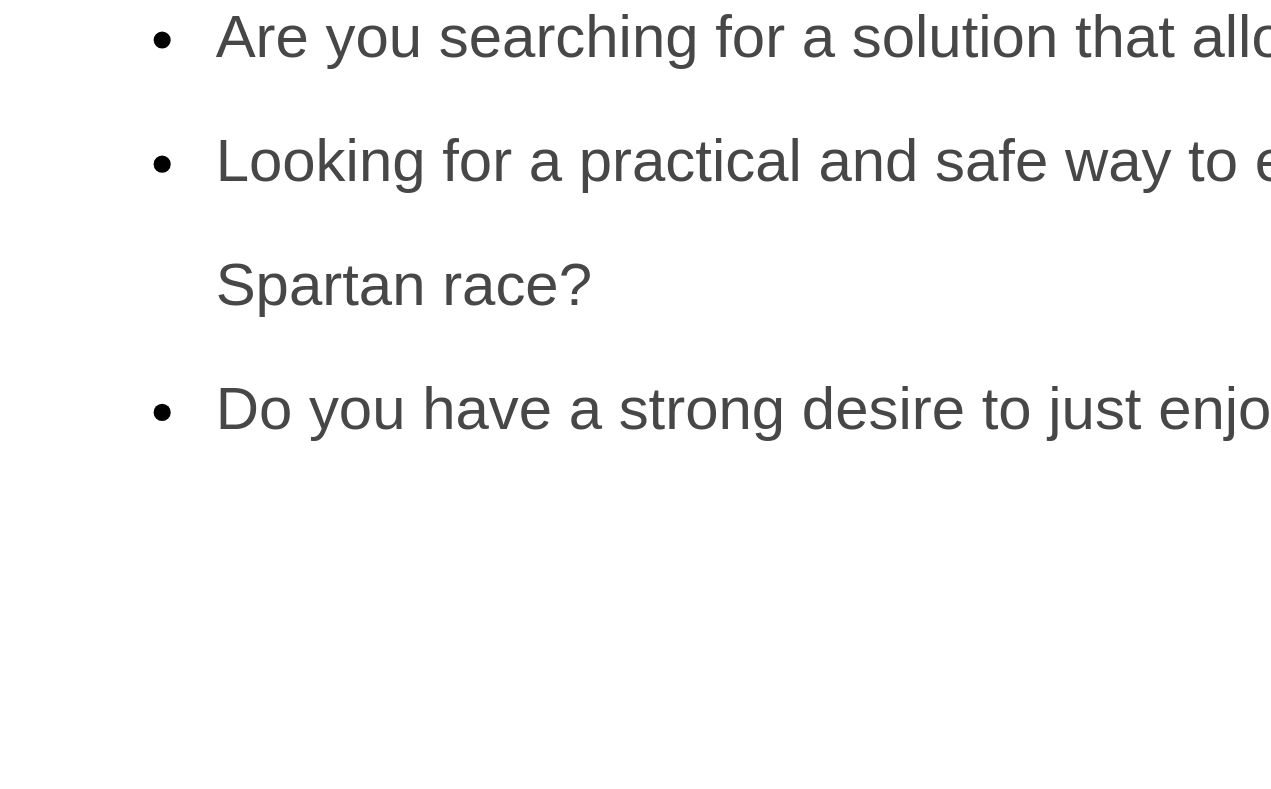 select on "CA" 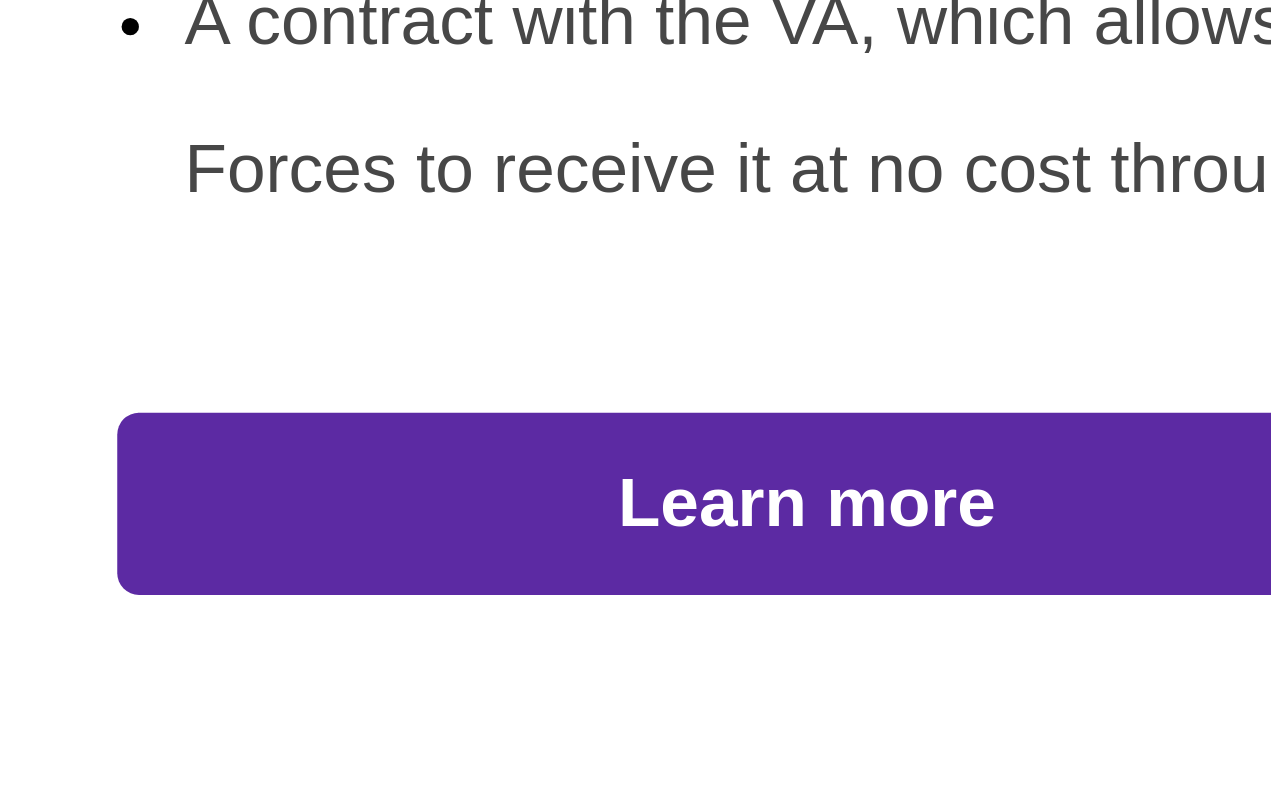 scroll, scrollTop: 955, scrollLeft: 0, axis: vertical 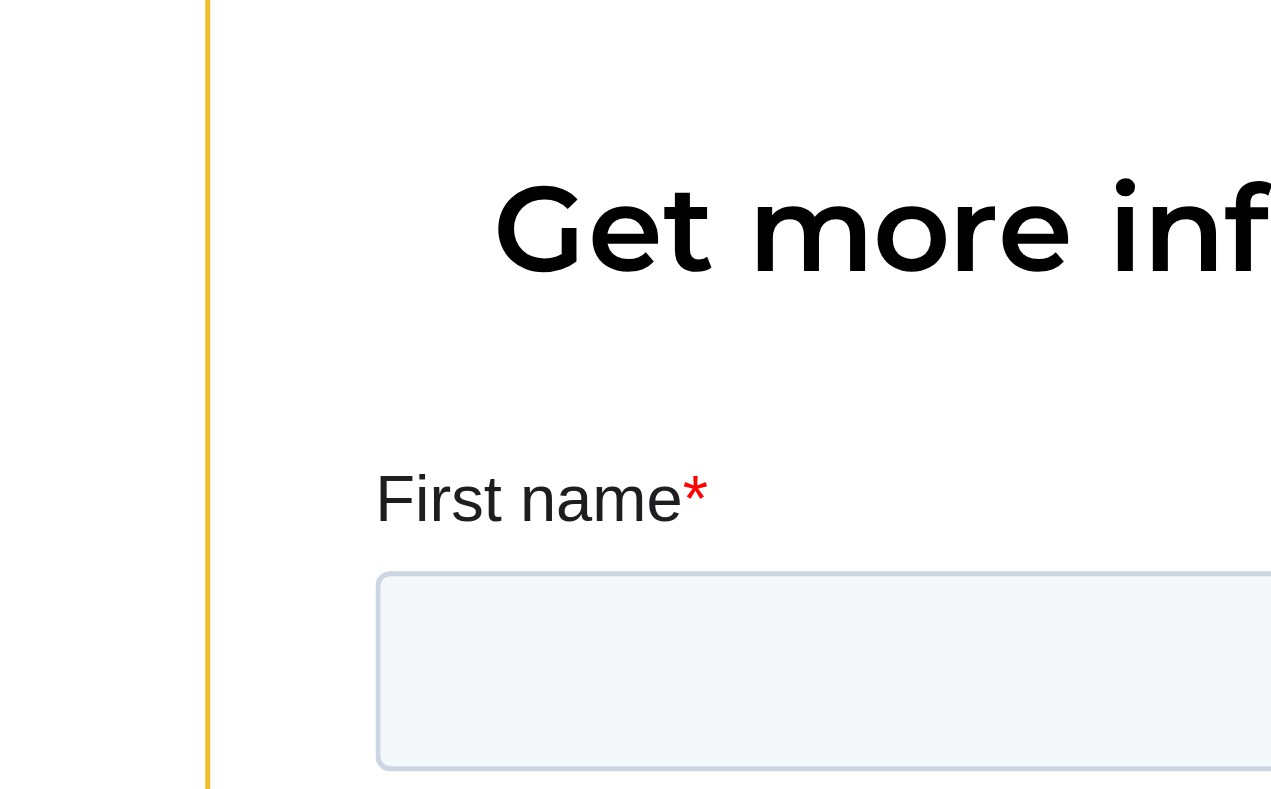 click at bounding box center [1013, 368] 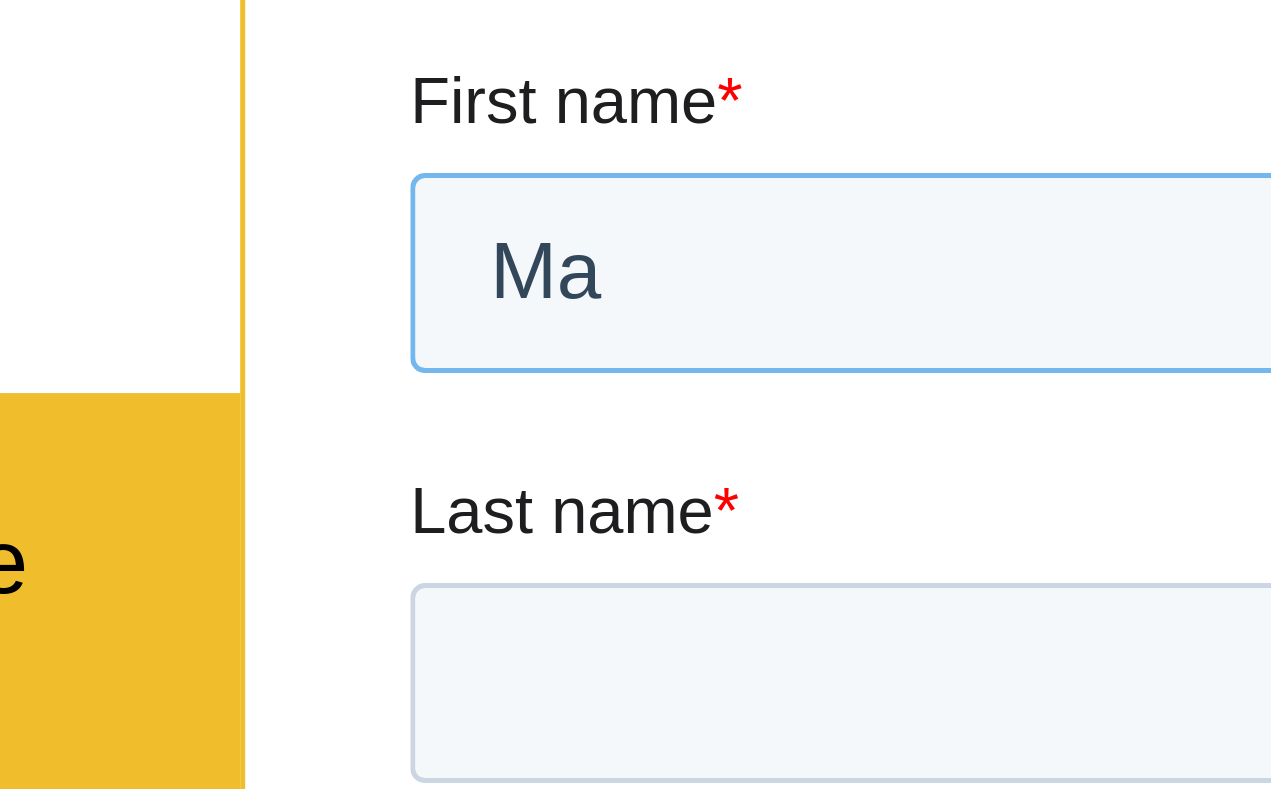 type on "M" 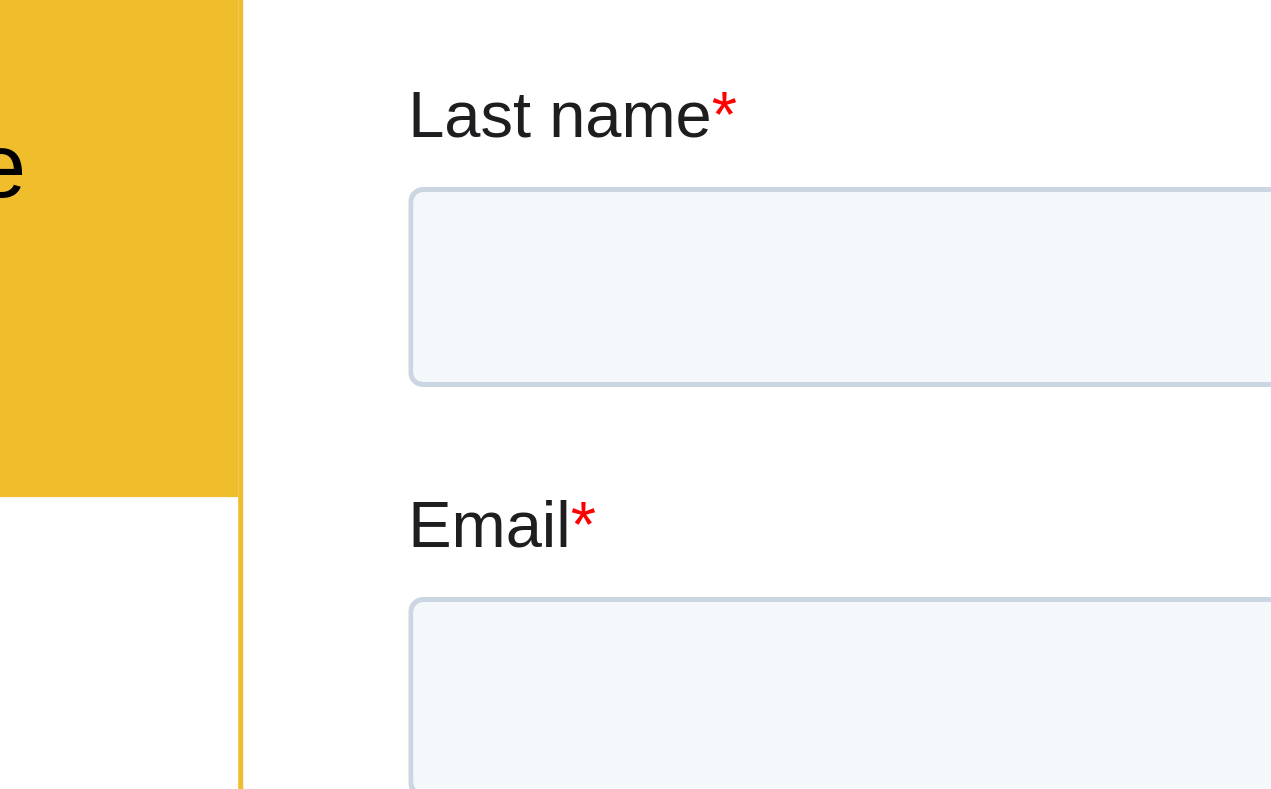 type on "Margaret" 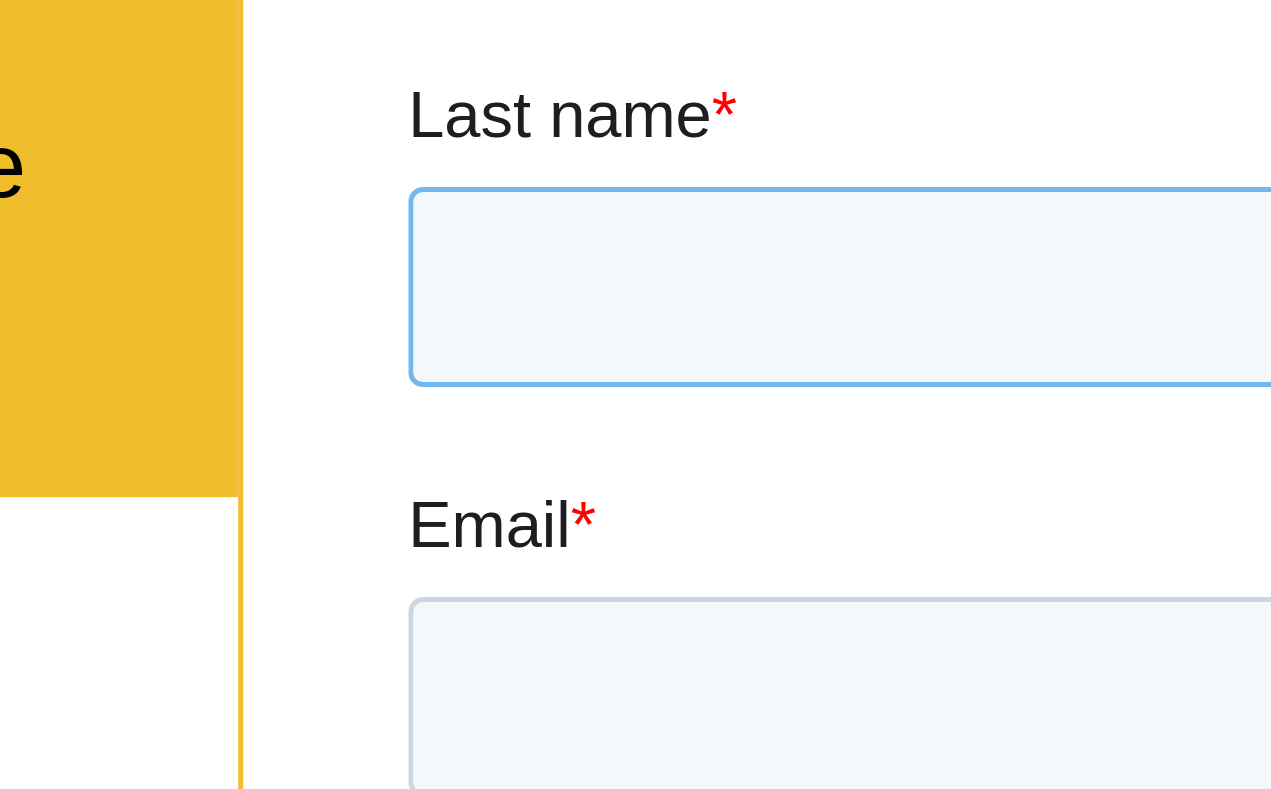 click on "Last name *" at bounding box center (562, -216) 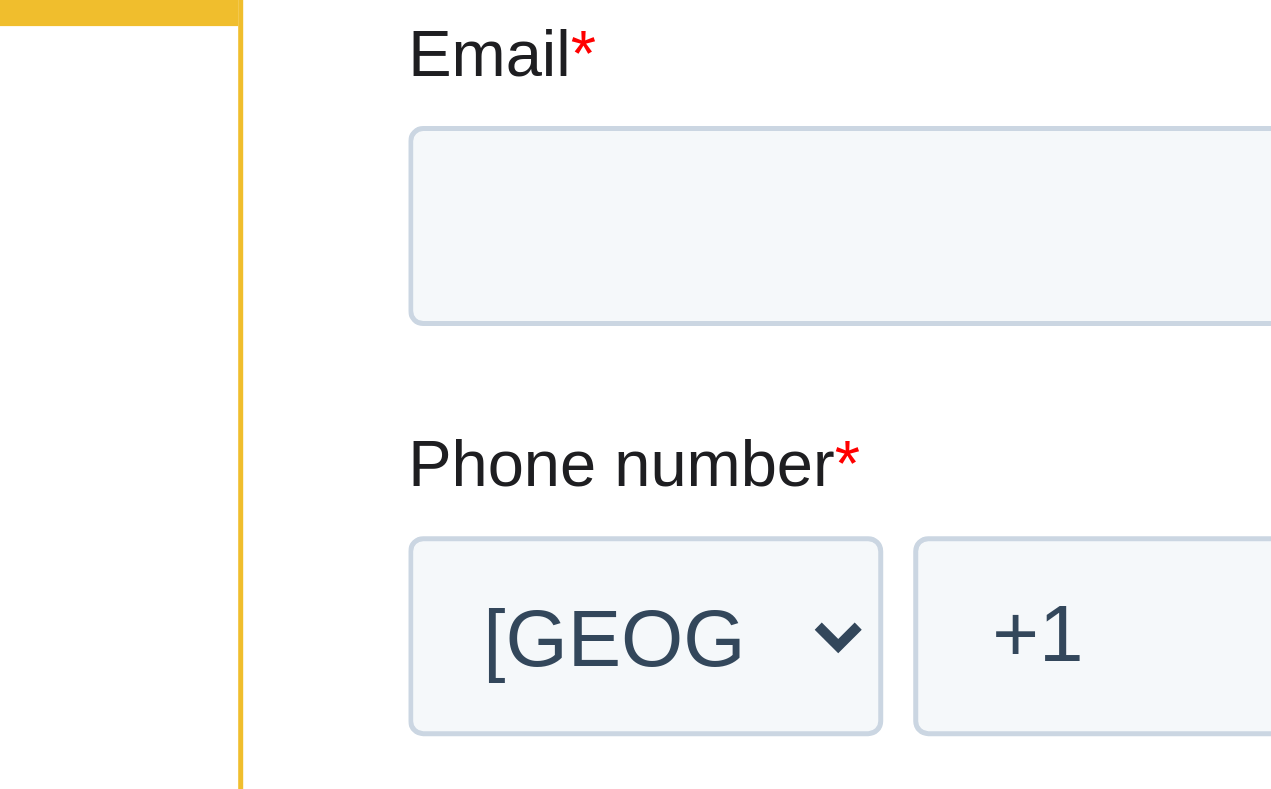 type on "Enhlish" 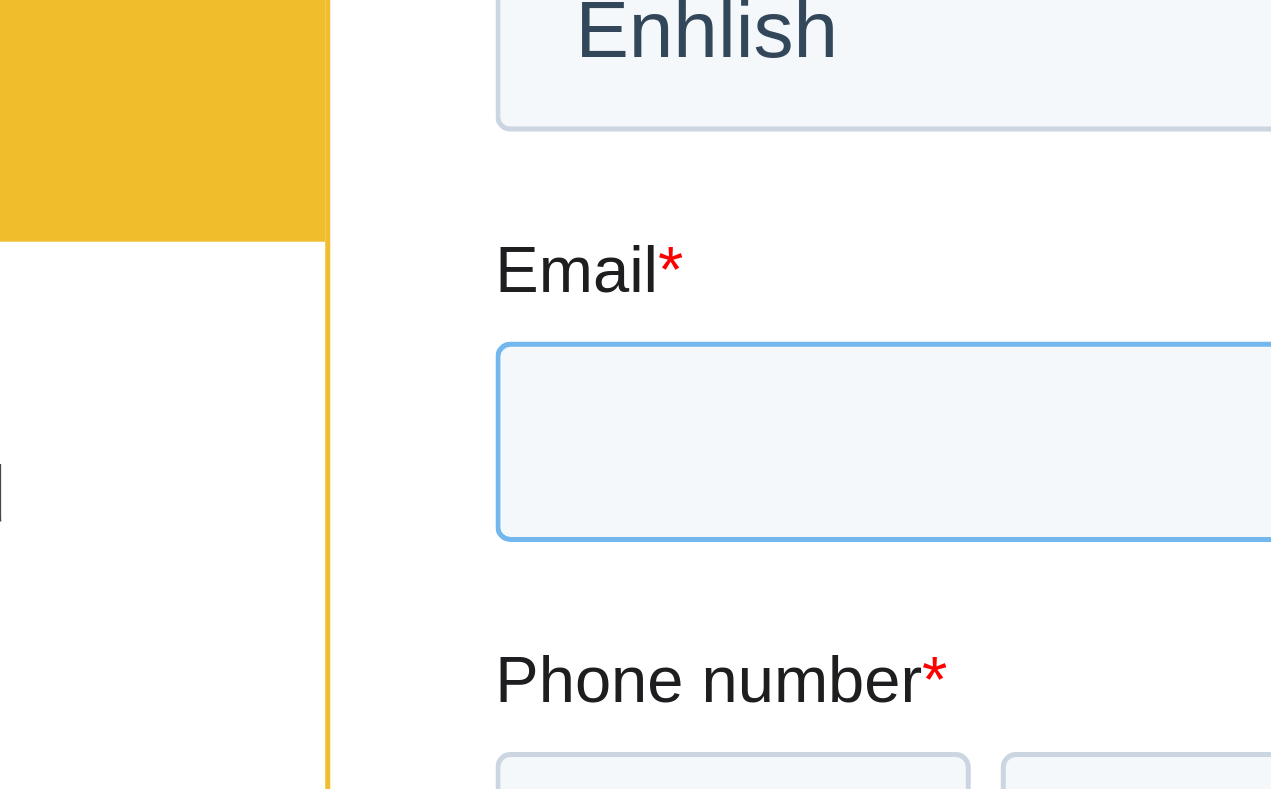 click on "Email *" at bounding box center [649, -391] 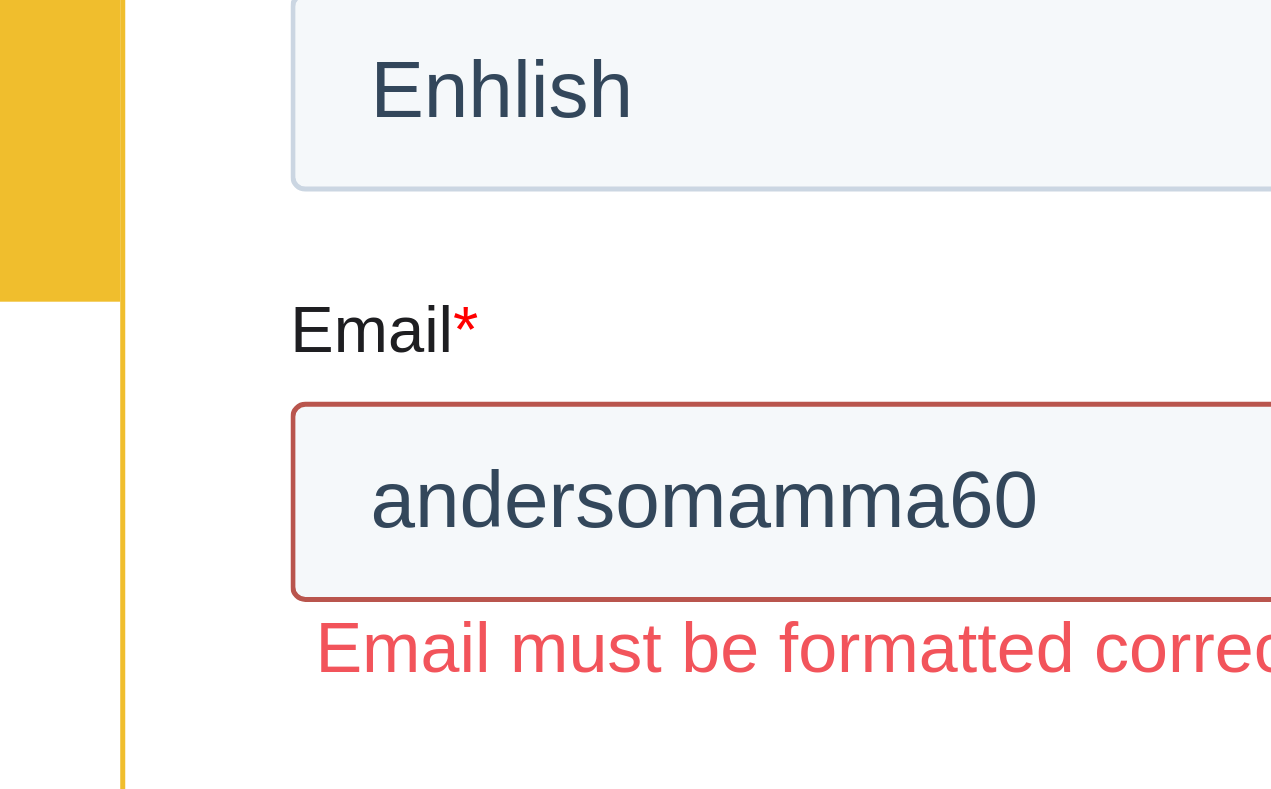 click on "andersomamma60" at bounding box center [444, -331] 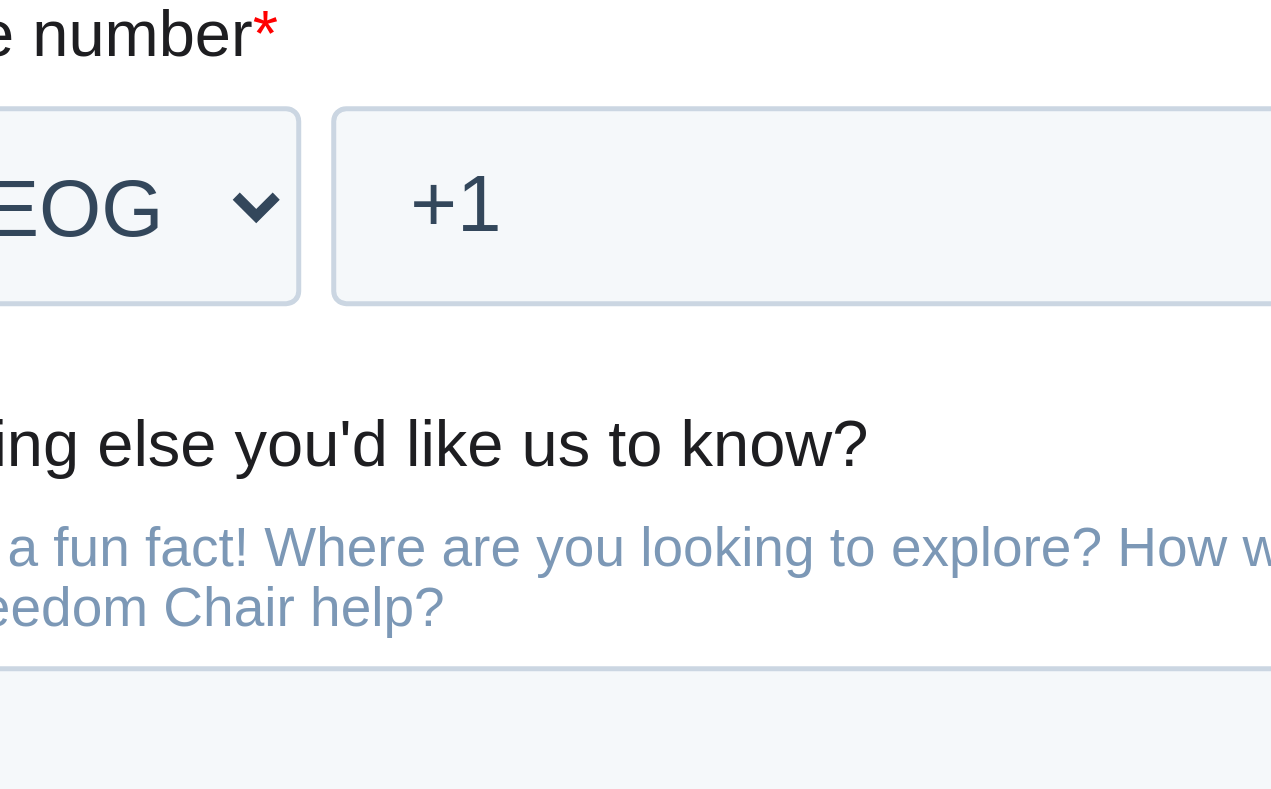 type on "andersomamma60@gmail.com" 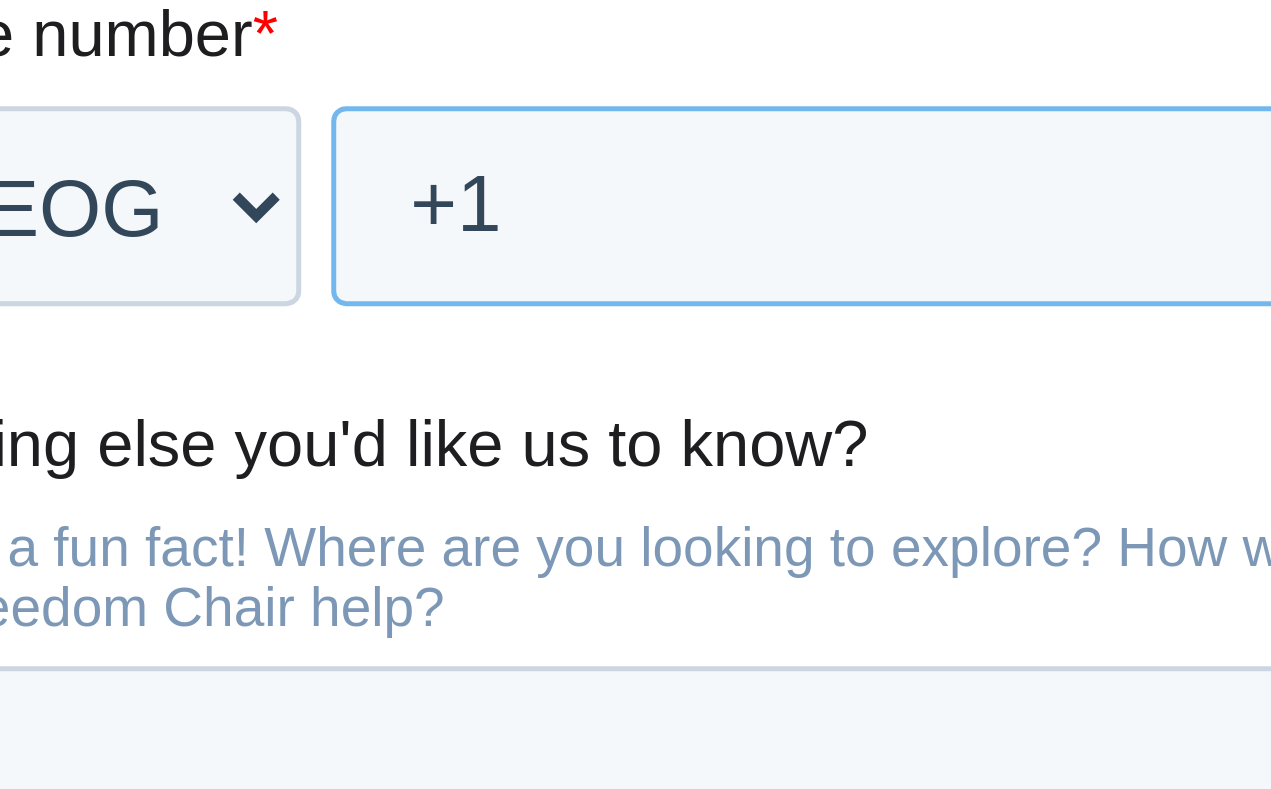 click on "+1" at bounding box center [33, -953] 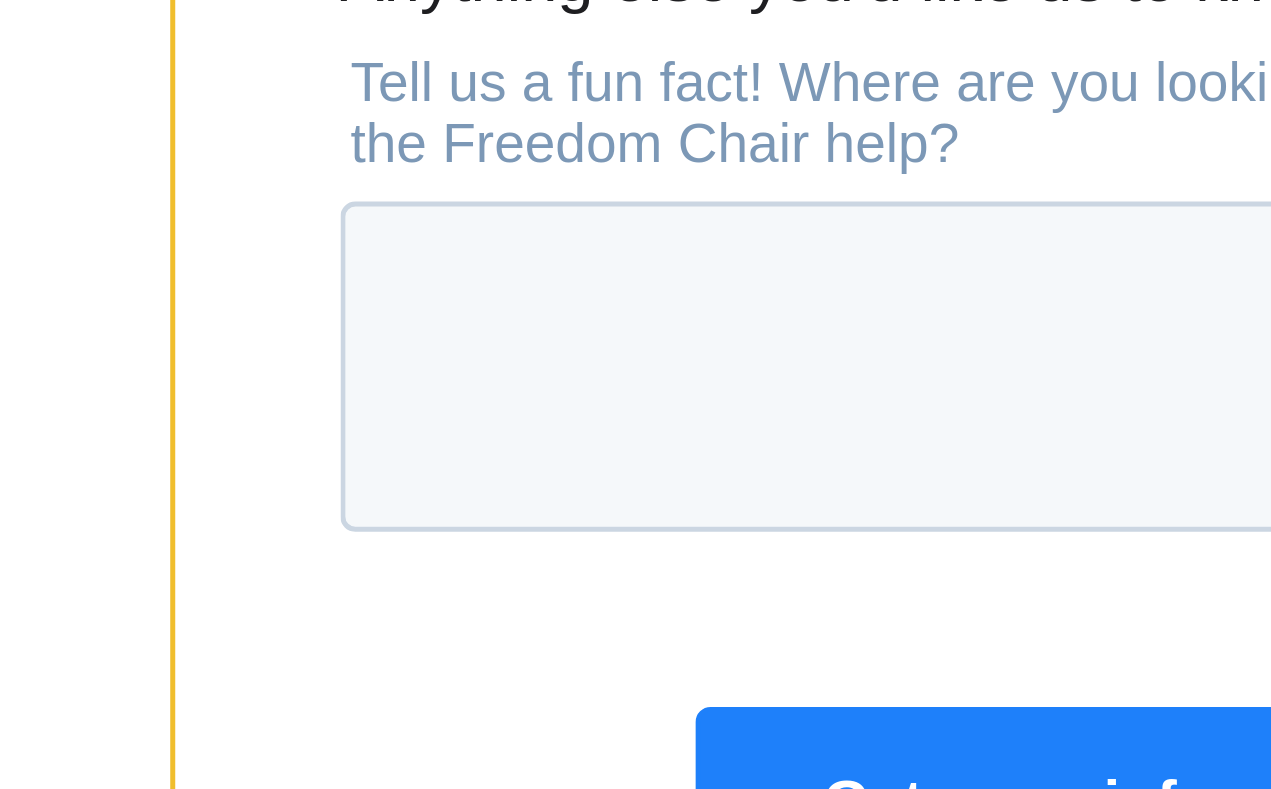type on "+1 9025425511" 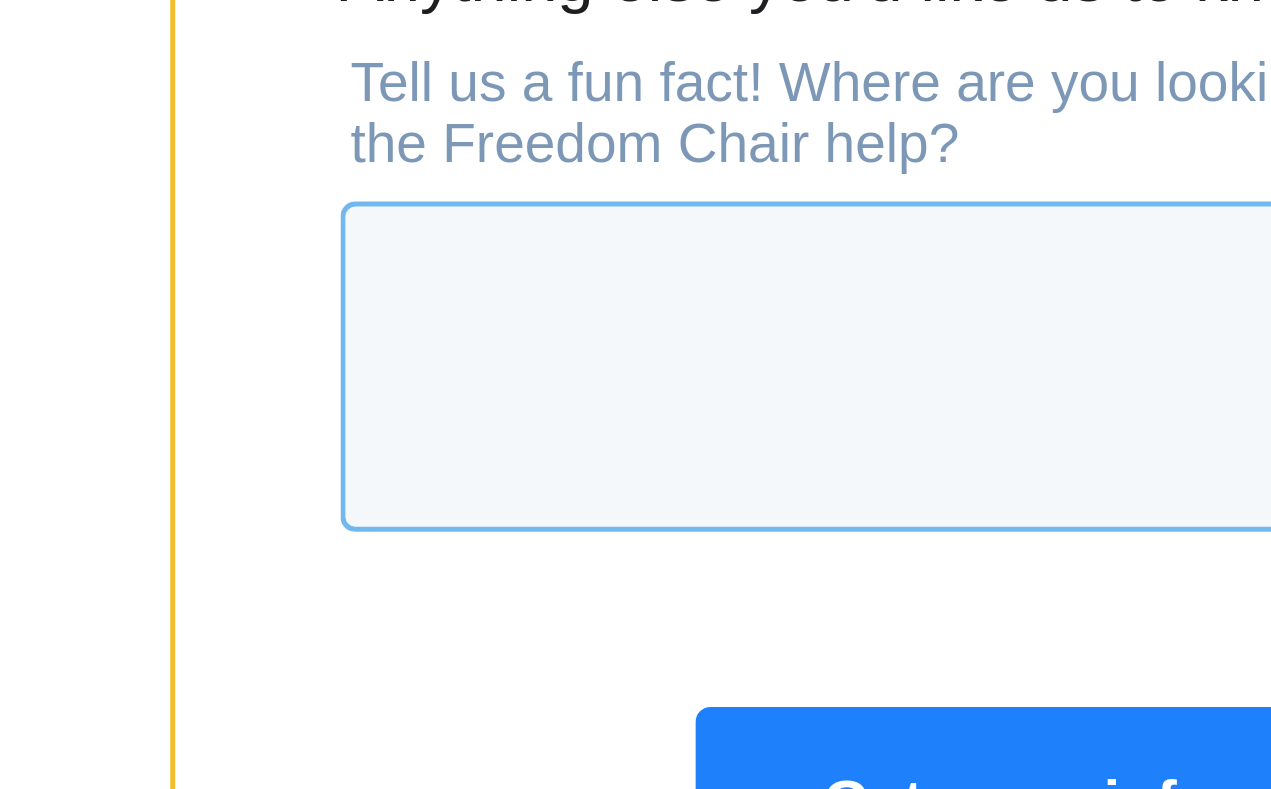 click on "Anything else you'd like us to know?" at bounding box center [494, -1295] 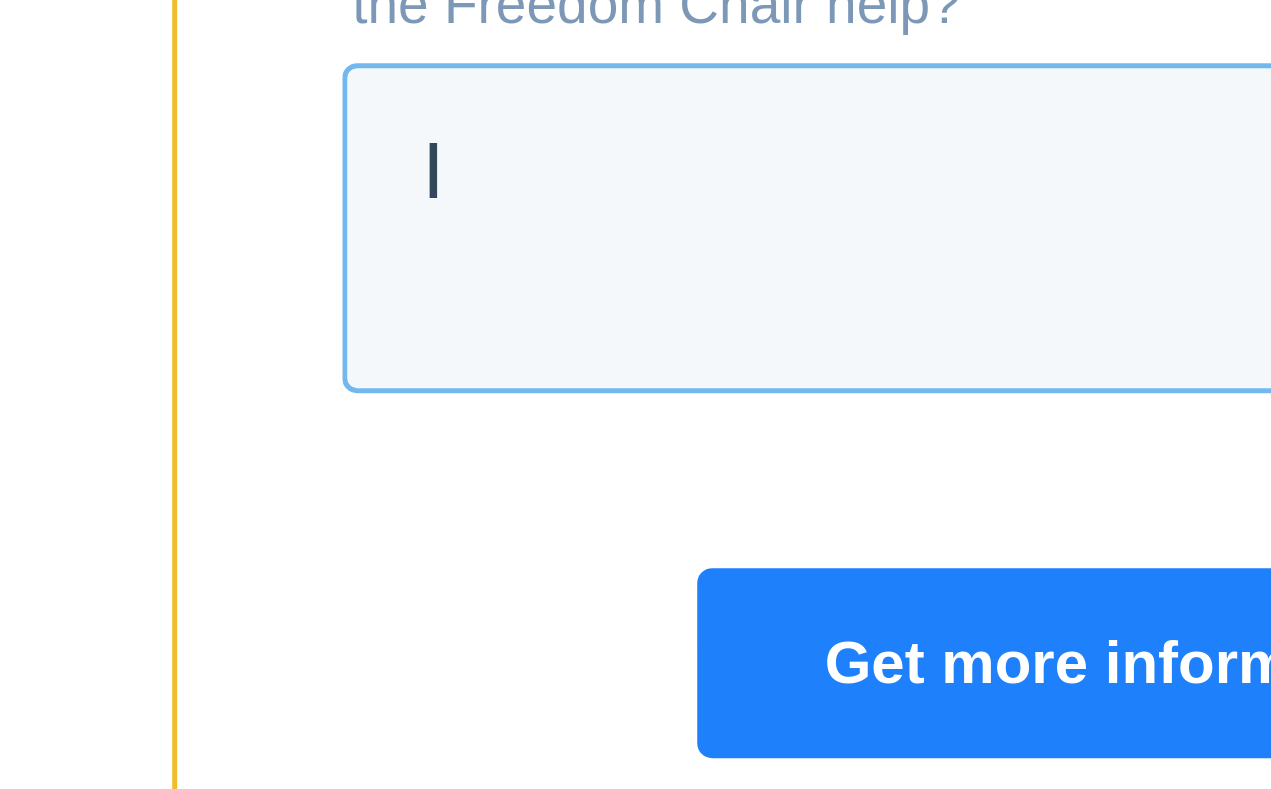 type on "I" 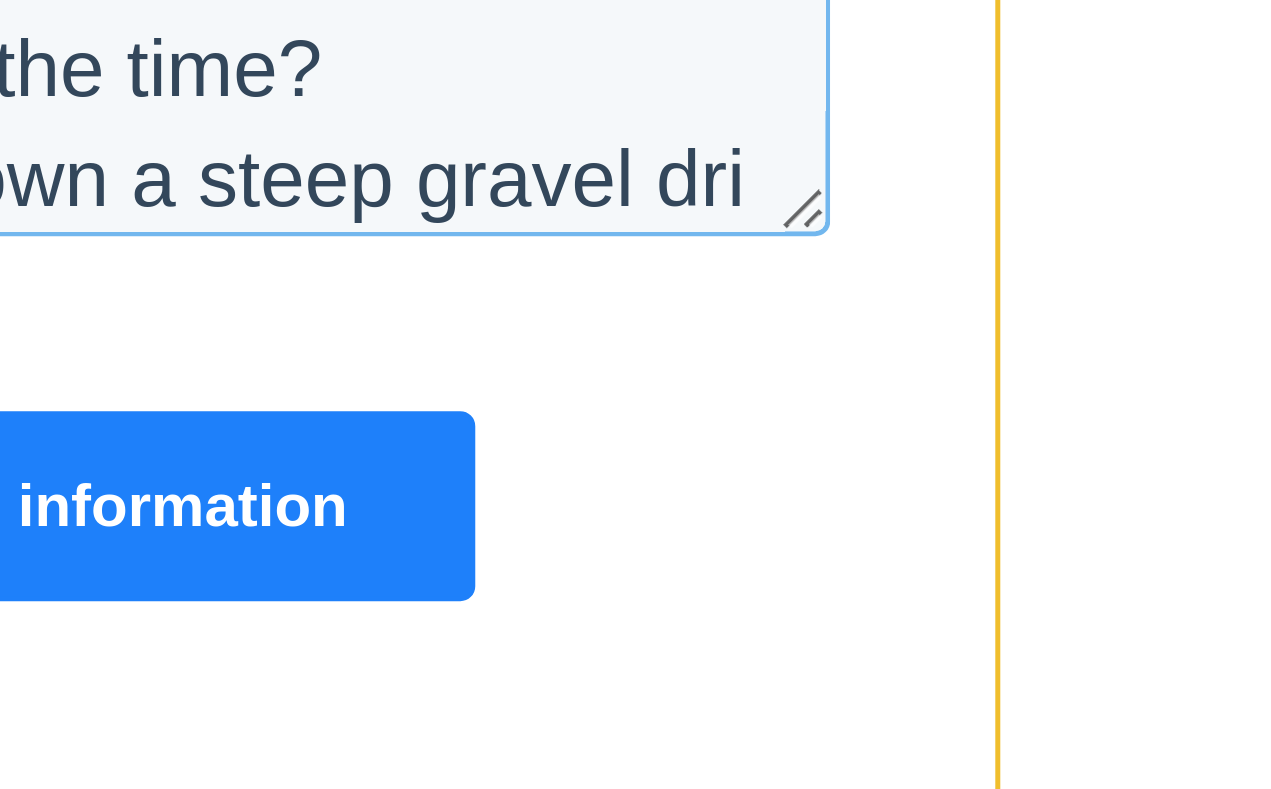 scroll, scrollTop: 44, scrollLeft: 0, axis: vertical 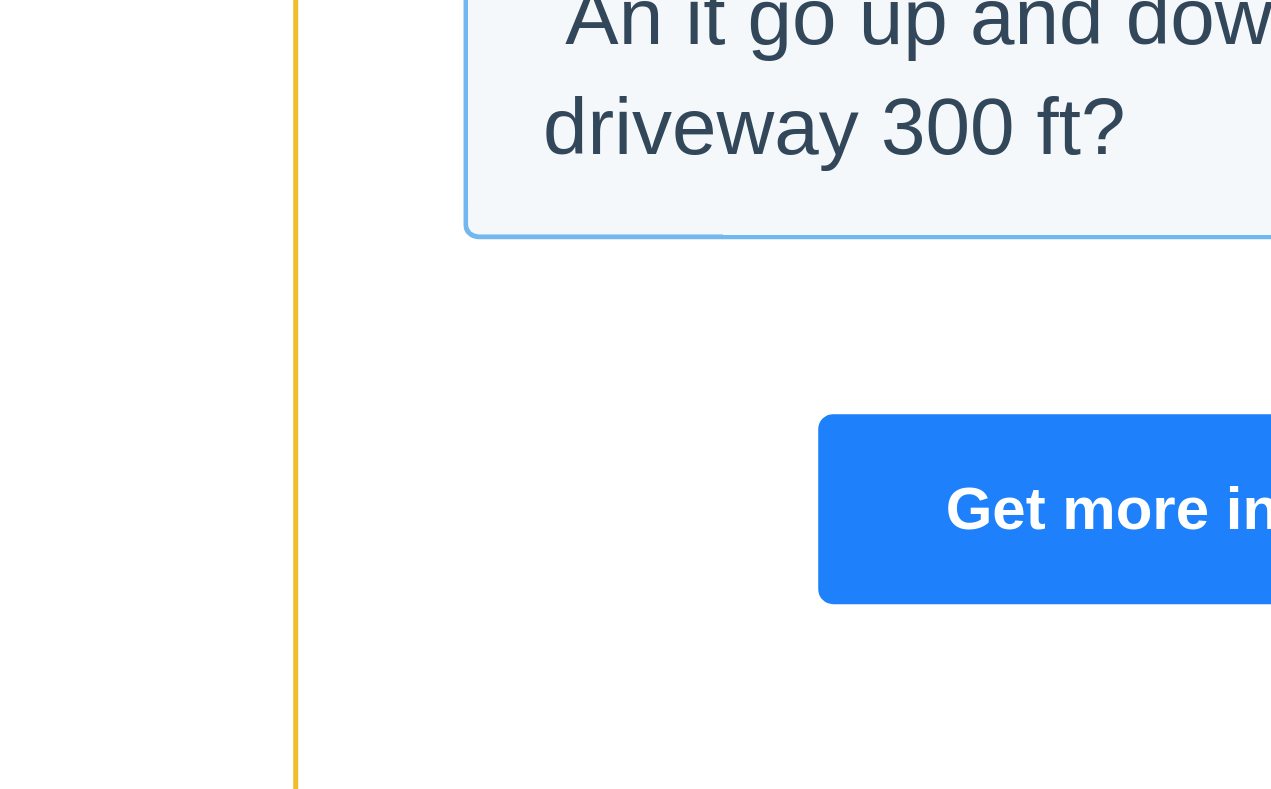 click on "Dis it meant for someone who has to be in a wheelchair all the time?
An it go up and down a steep gravel driveway 300 ft?" at bounding box center [617, -1586] 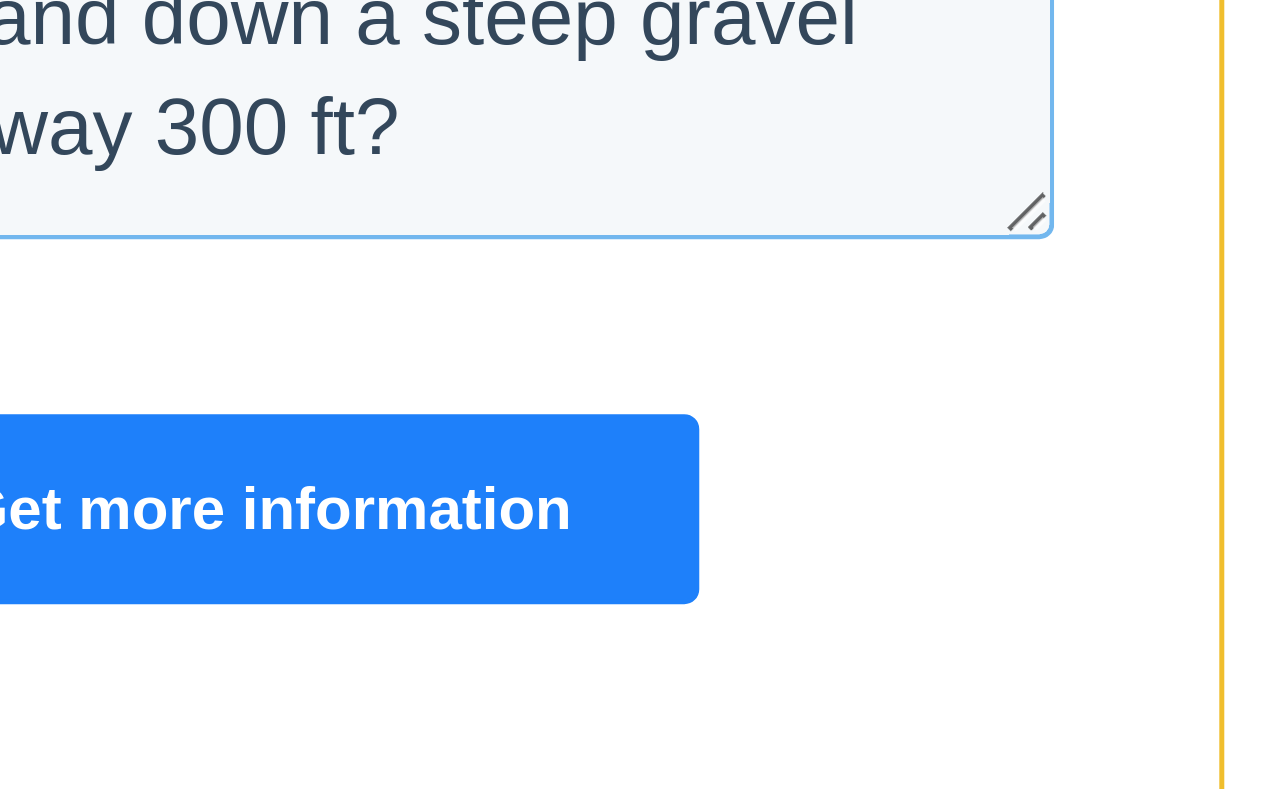 scroll, scrollTop: 44, scrollLeft: 0, axis: vertical 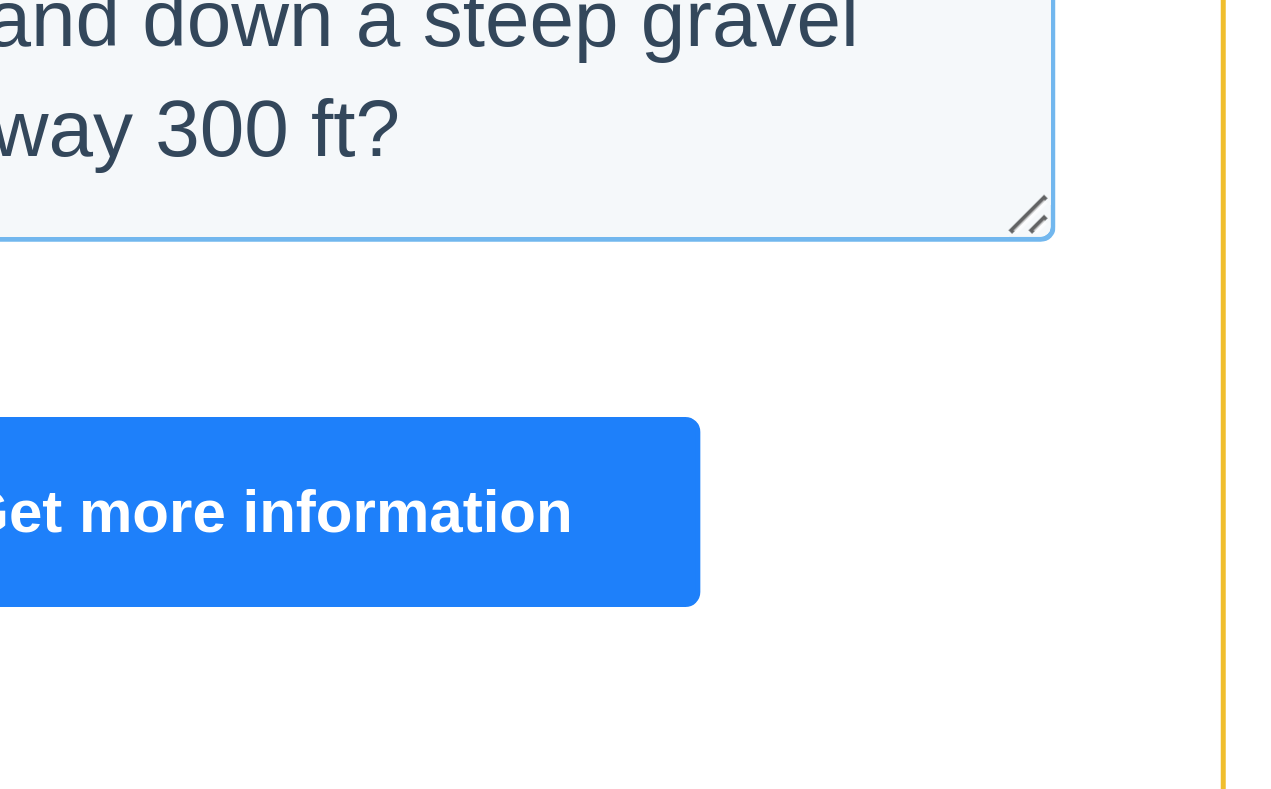 click on "Dis it meant for someone who has to be in a wheelchair all the time?
An it go up and down a steep gravel Gravel driveway 300 ft?" at bounding box center [-365, -1585] 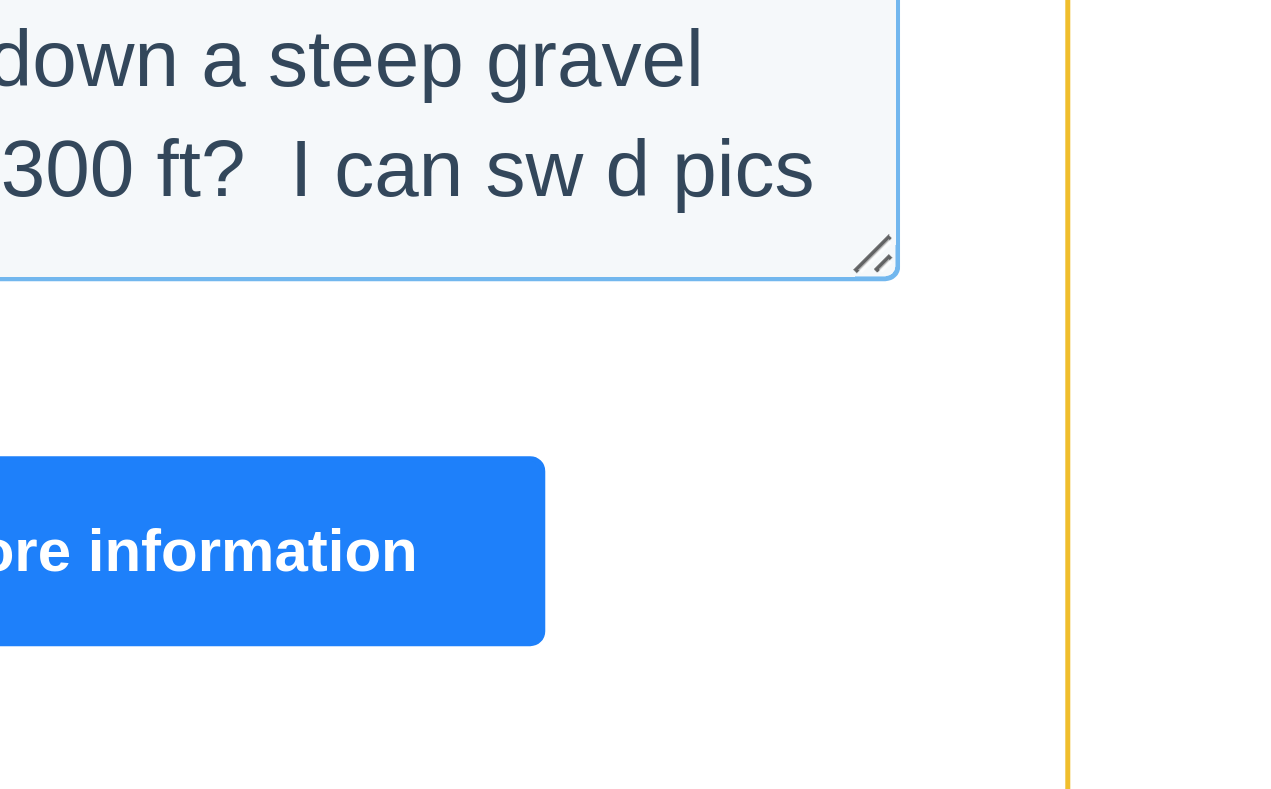 scroll, scrollTop: 55, scrollLeft: 0, axis: vertical 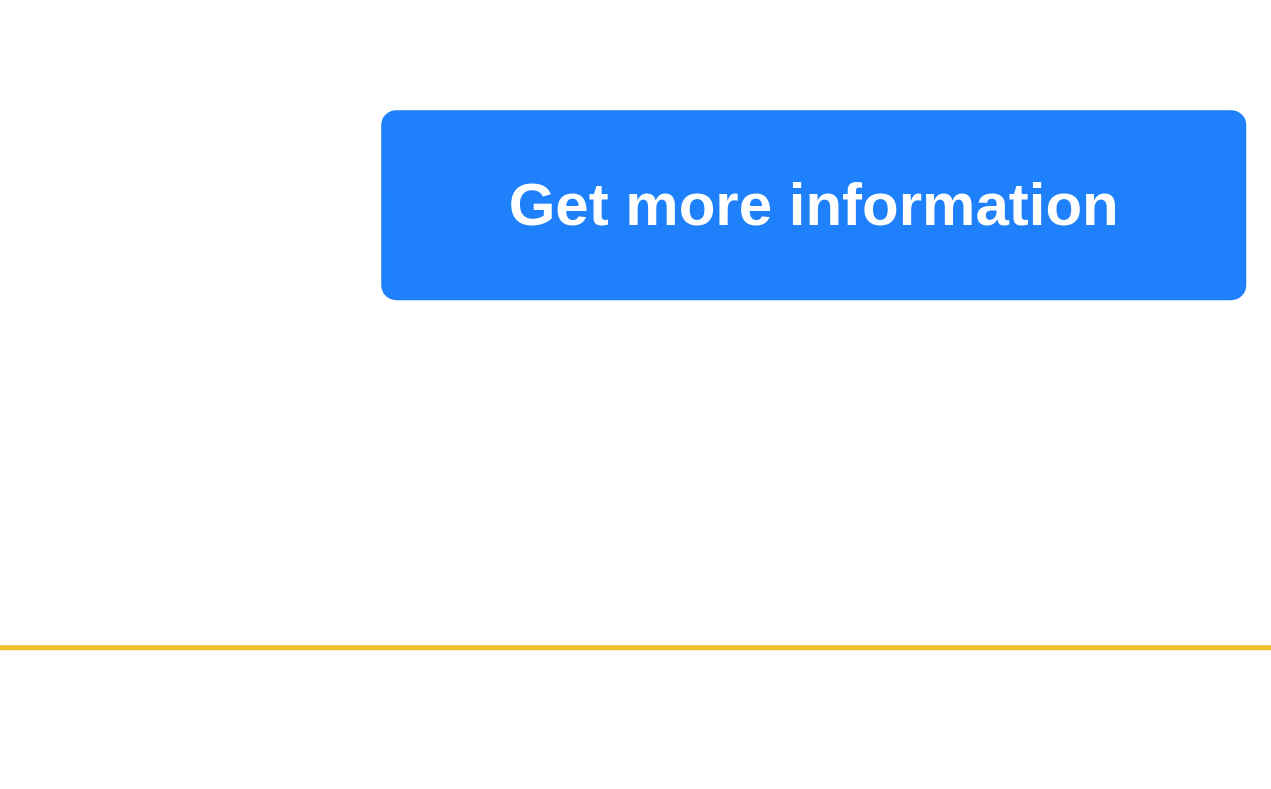 type on "Dis it meant for someone who has to be in a wheelchair all the time?
An it go up and down a steep gravel Gravel driveway 300 ft?  I can sw d pics." 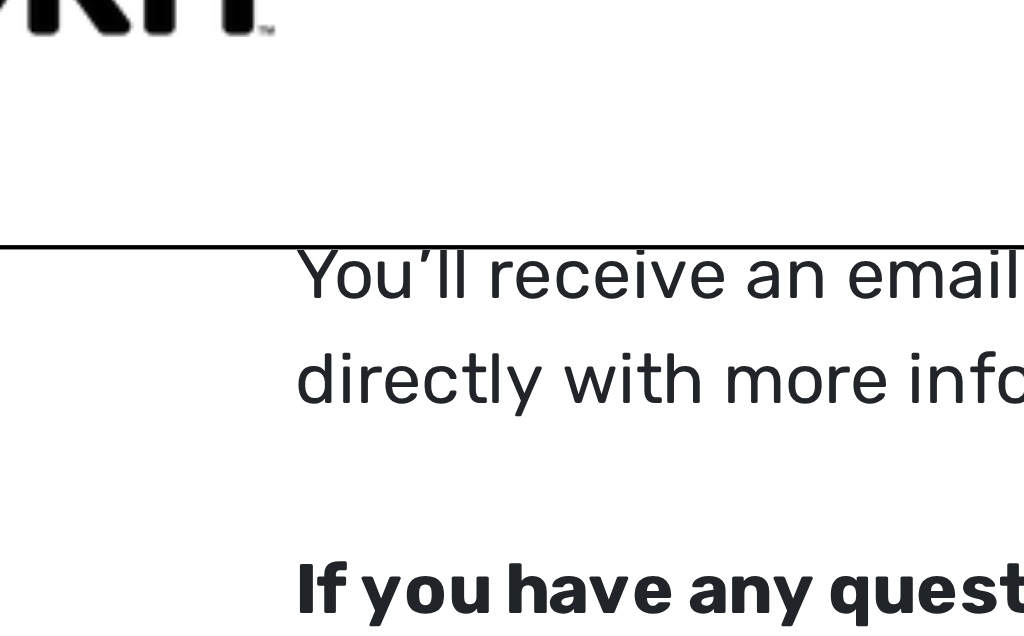 scroll, scrollTop: 115, scrollLeft: 55, axis: both 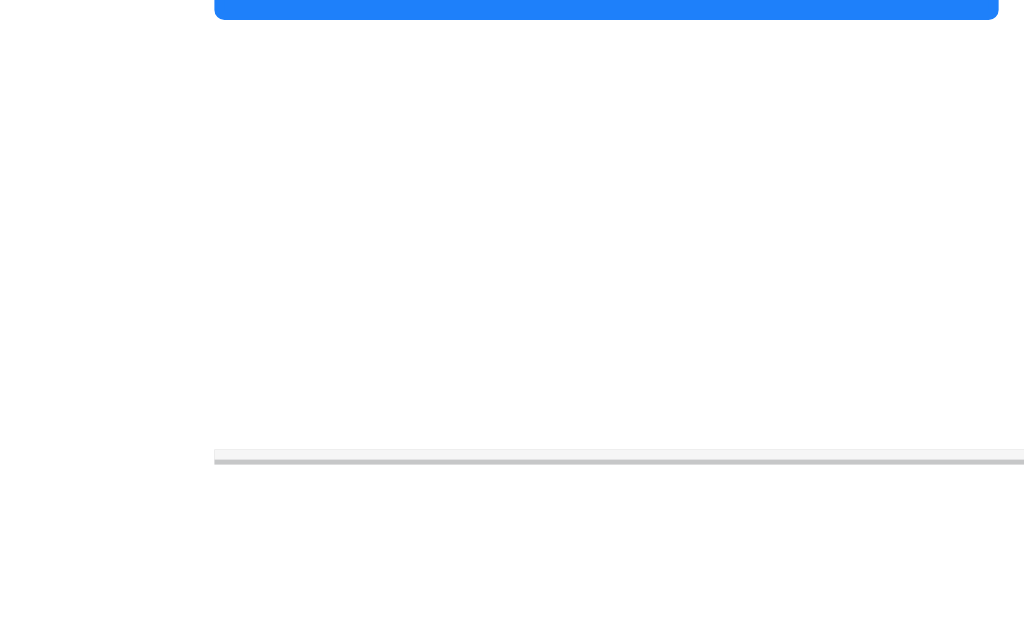 click on "See It In Action" at bounding box center (200, 265) 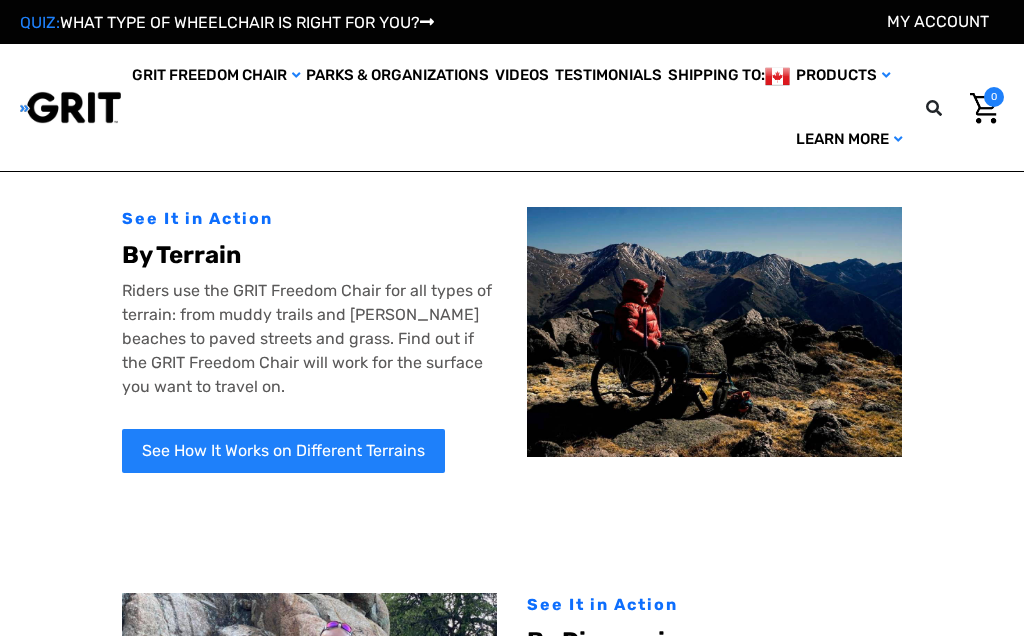 scroll, scrollTop: 56, scrollLeft: 0, axis: vertical 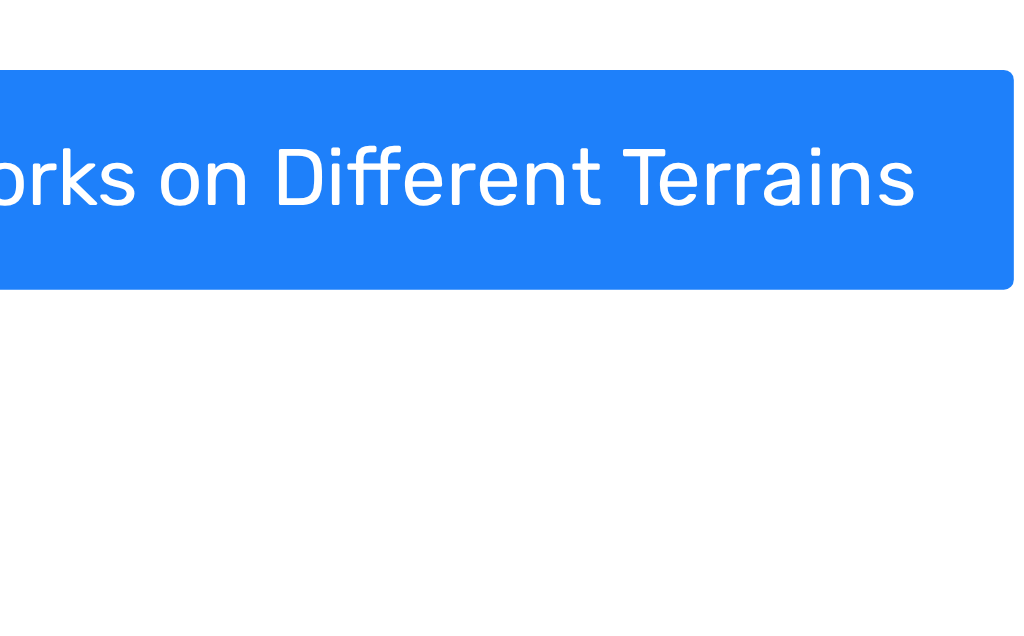 click on "See How It Works on Different Terrains" at bounding box center (283, 451) 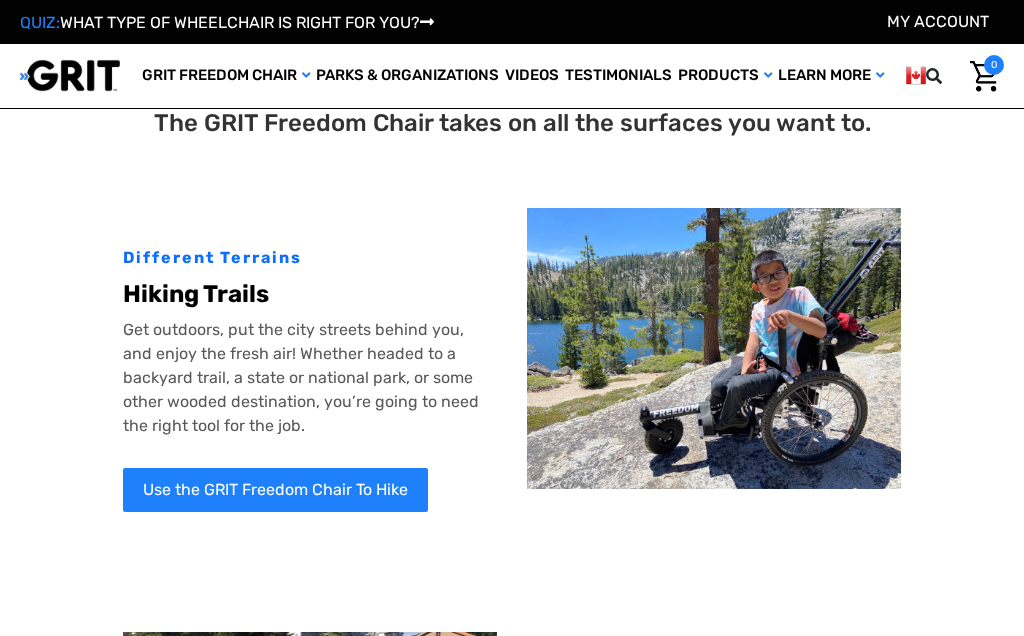 scroll, scrollTop: 24, scrollLeft: 0, axis: vertical 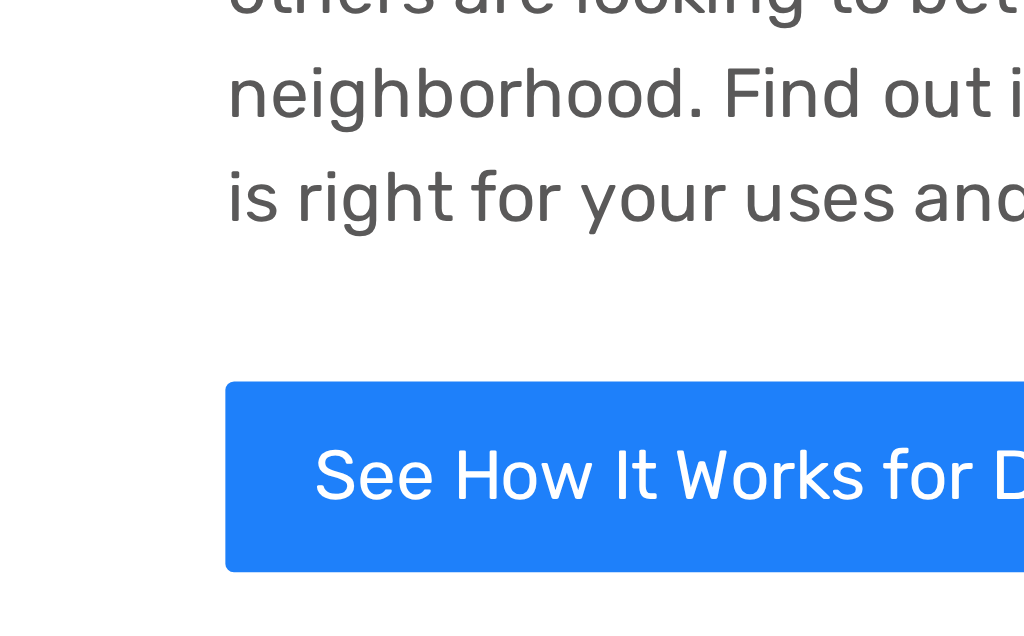 click on "See How It Works for Different Uses" at bounding box center [273, 581] 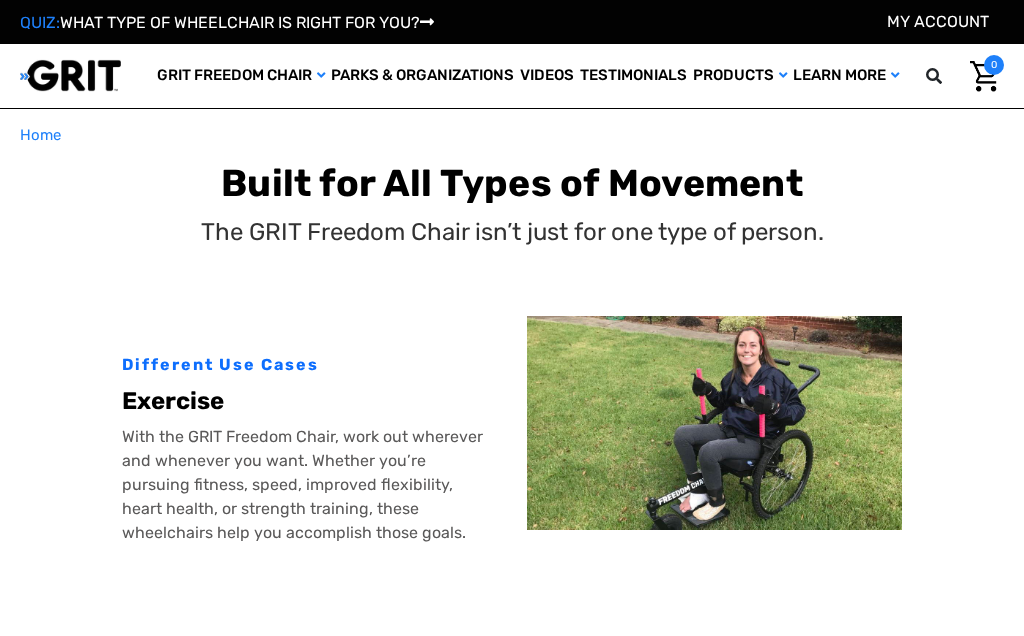 scroll, scrollTop: 0, scrollLeft: 0, axis: both 